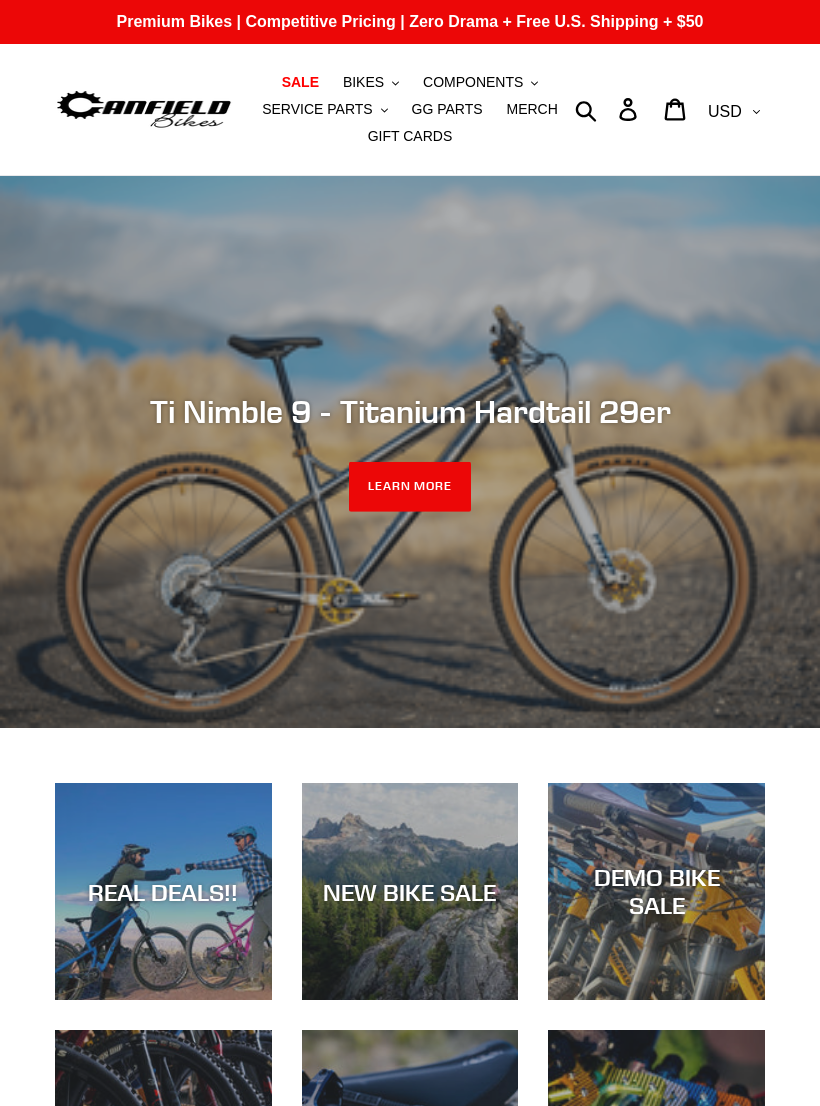 scroll, scrollTop: 0, scrollLeft: 0, axis: both 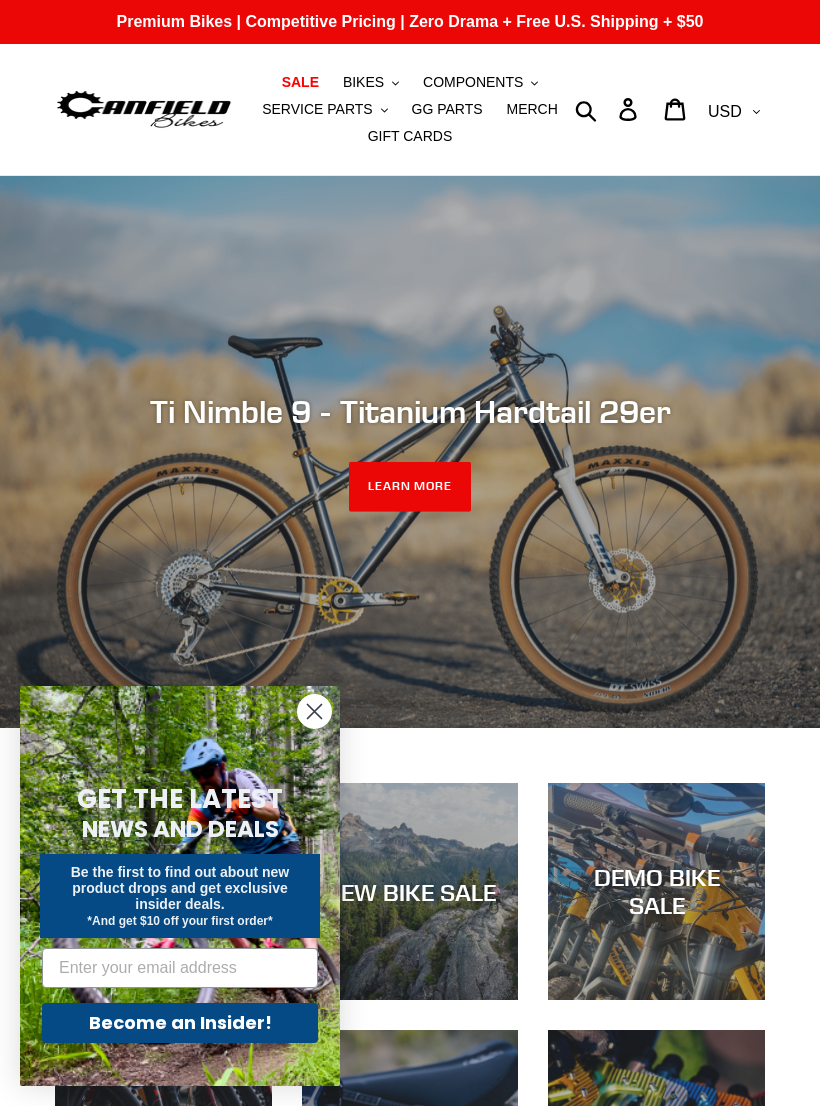 click on "COMPONENTS" at bounding box center [473, 82] 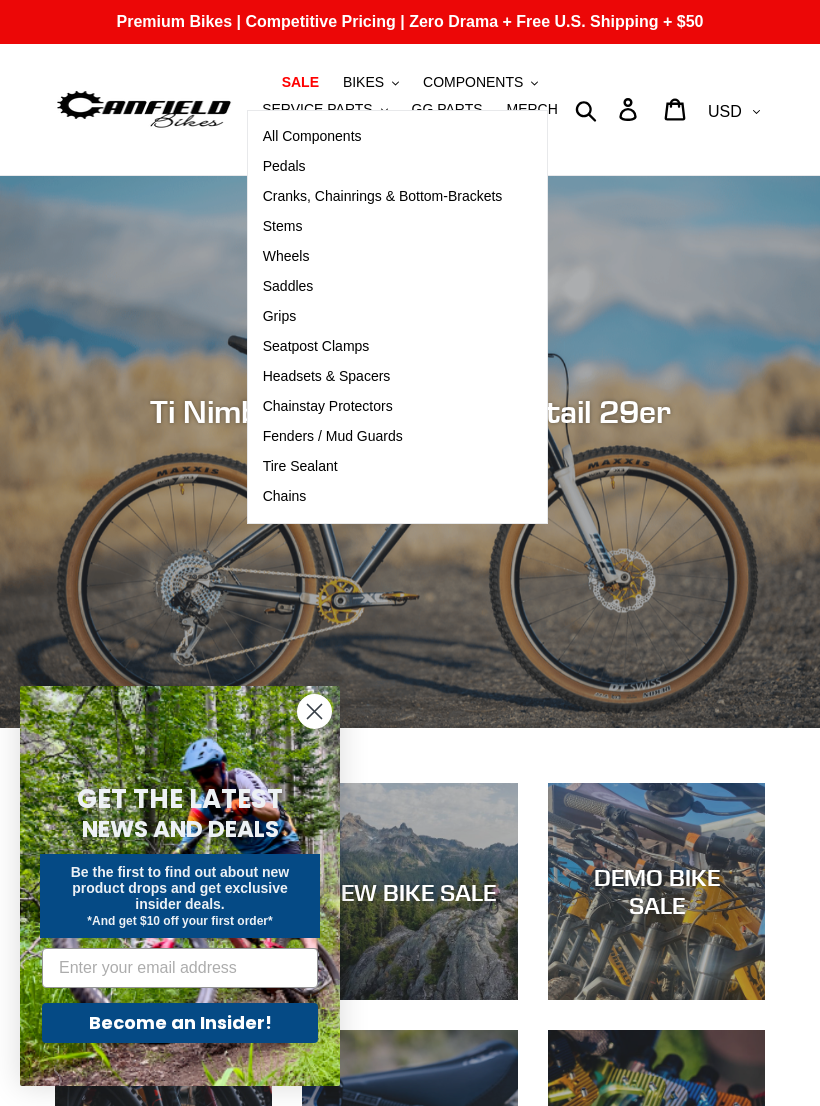 click on "Pedals" at bounding box center (383, 167) 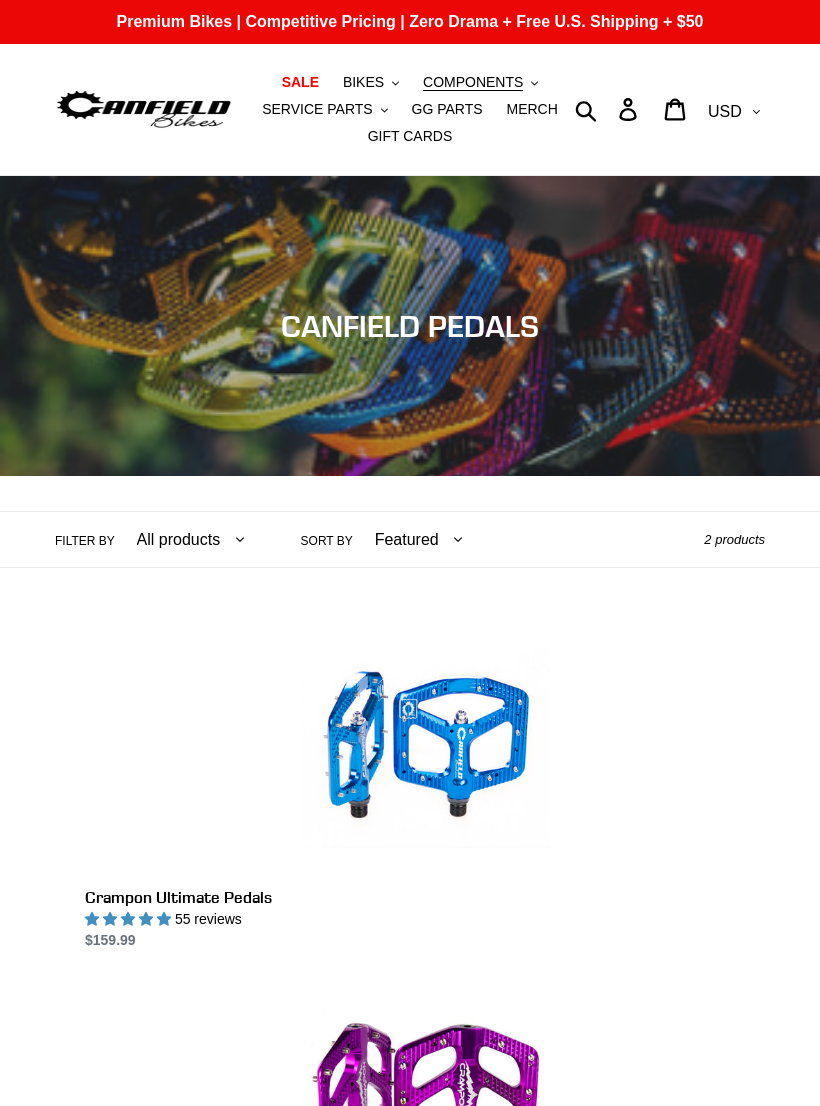 scroll, scrollTop: 0, scrollLeft: 0, axis: both 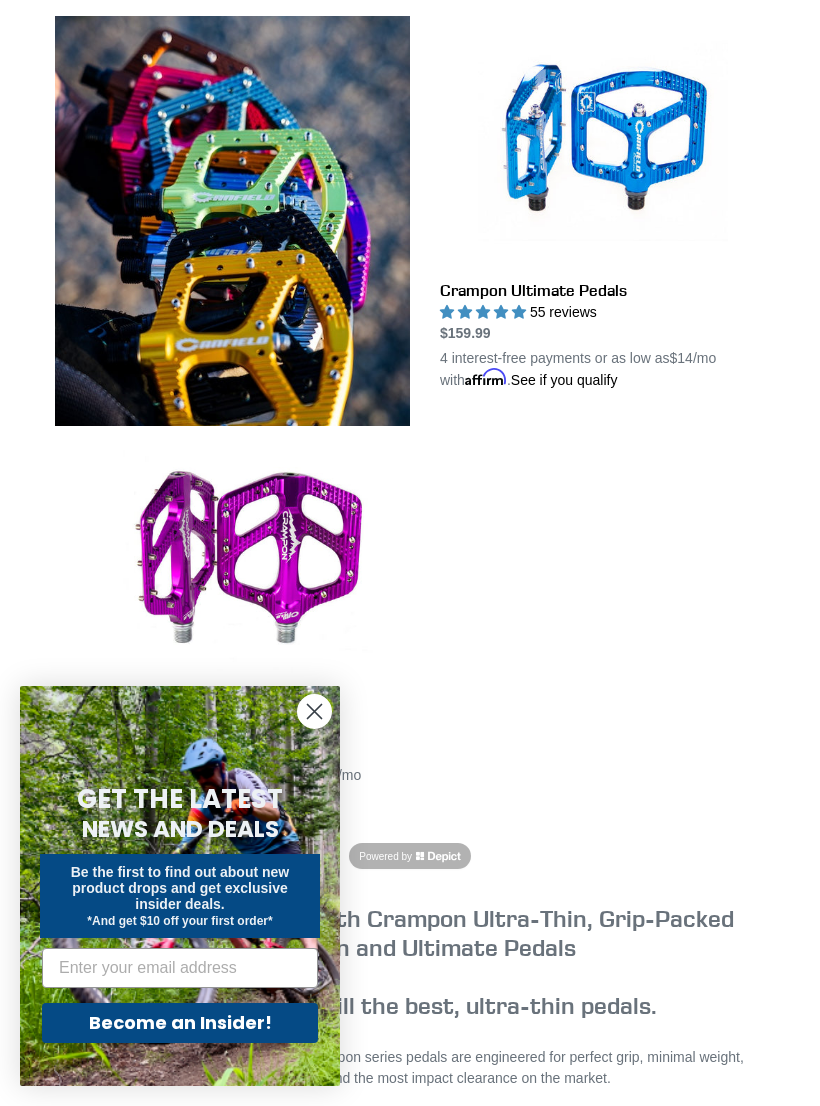 click on "Crampon Ultimate Pedals" at bounding box center (602, 203) 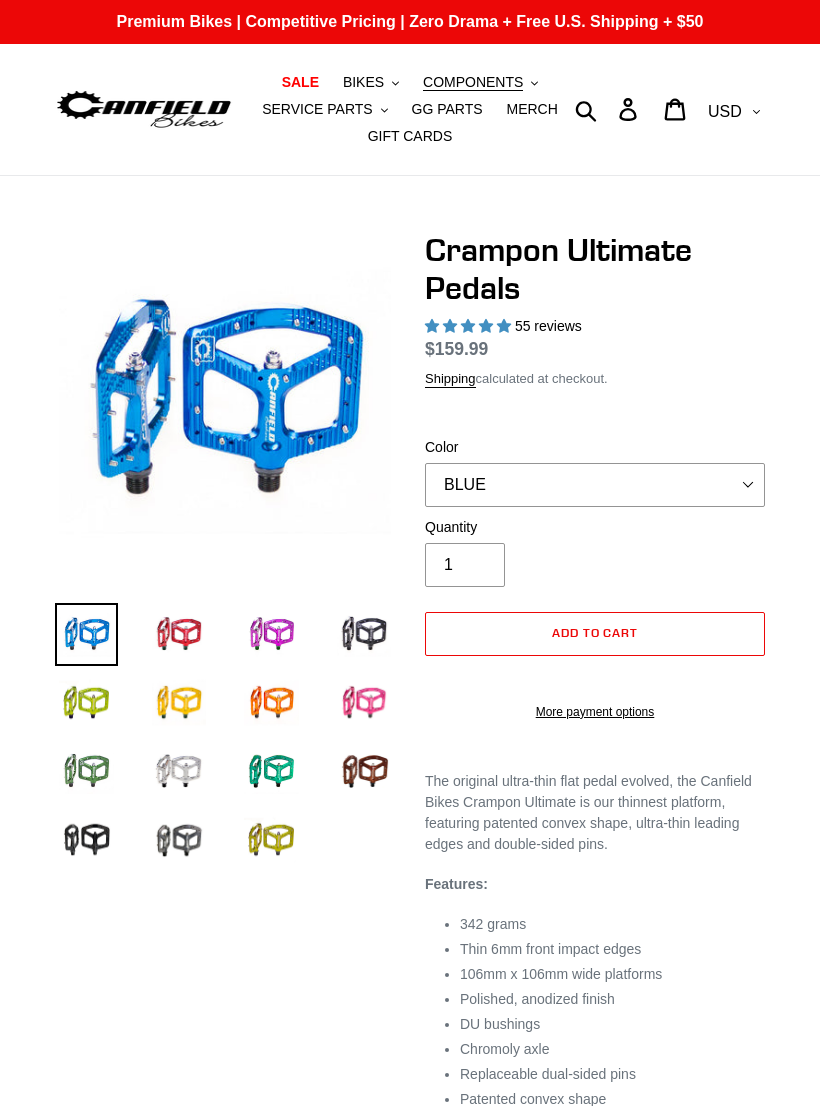 select on "highest-rating" 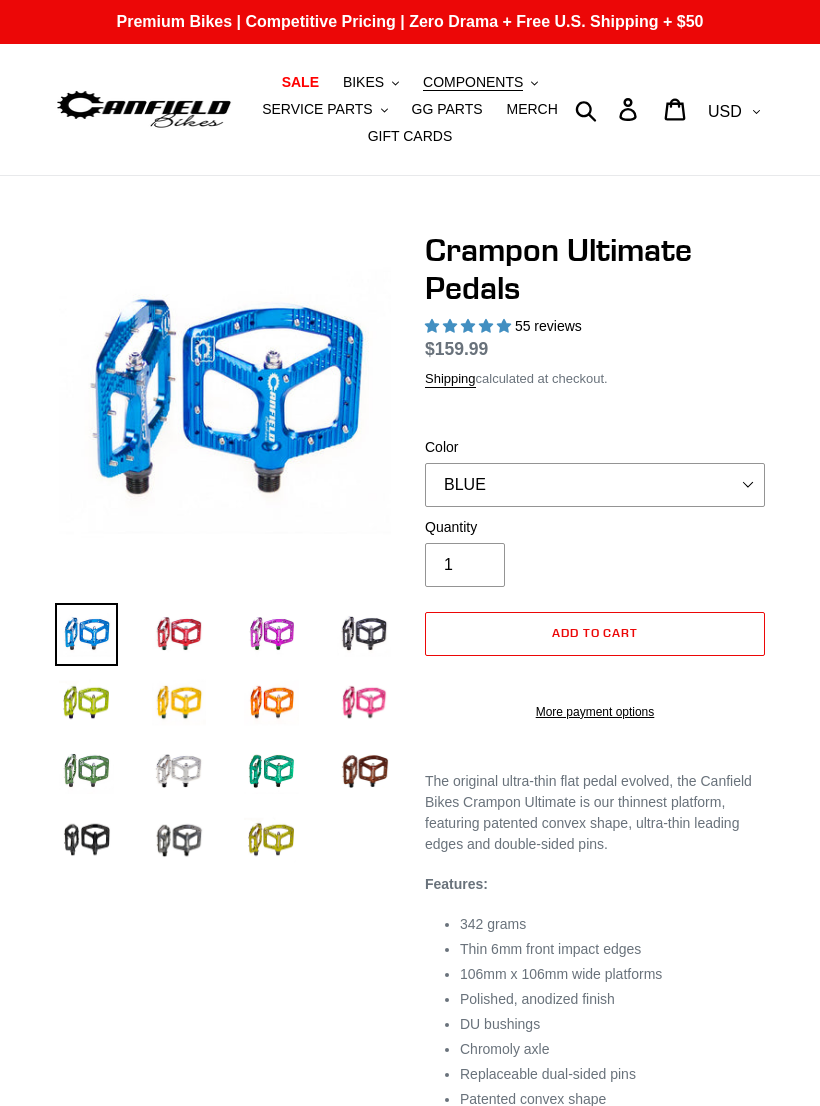 scroll, scrollTop: 0, scrollLeft: 0, axis: both 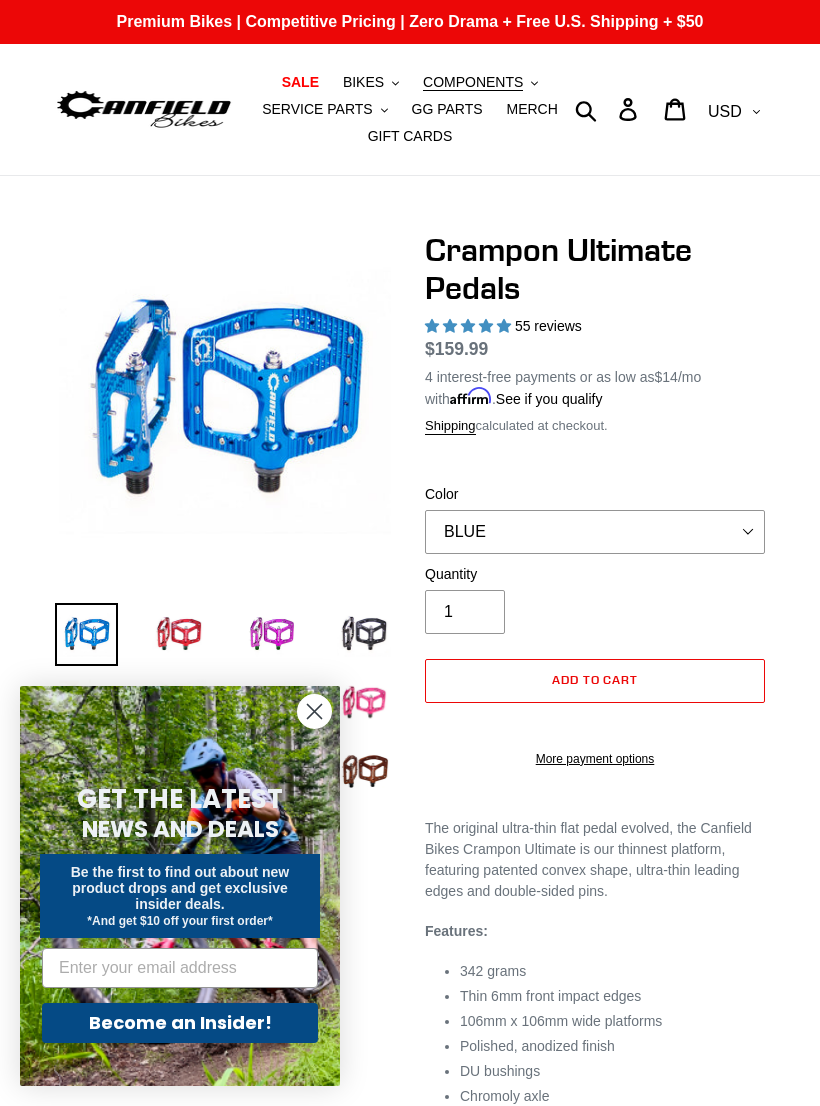 click 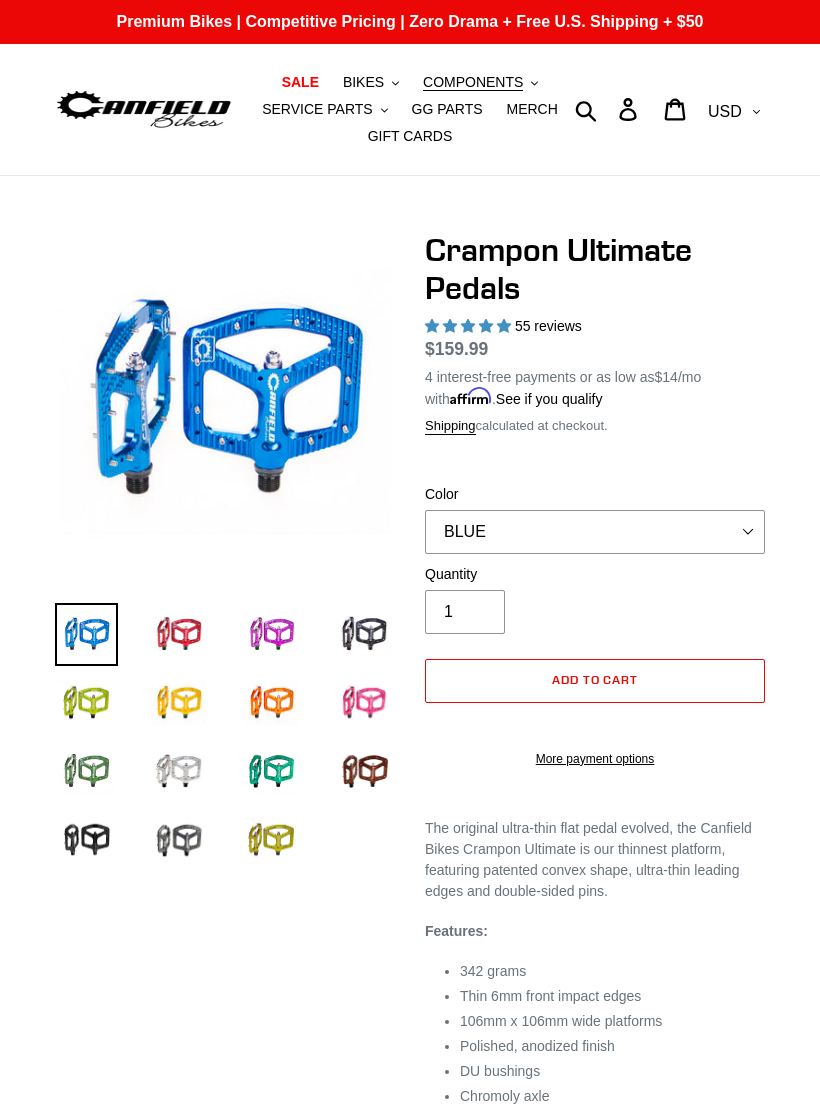 click at bounding box center (179, 703) 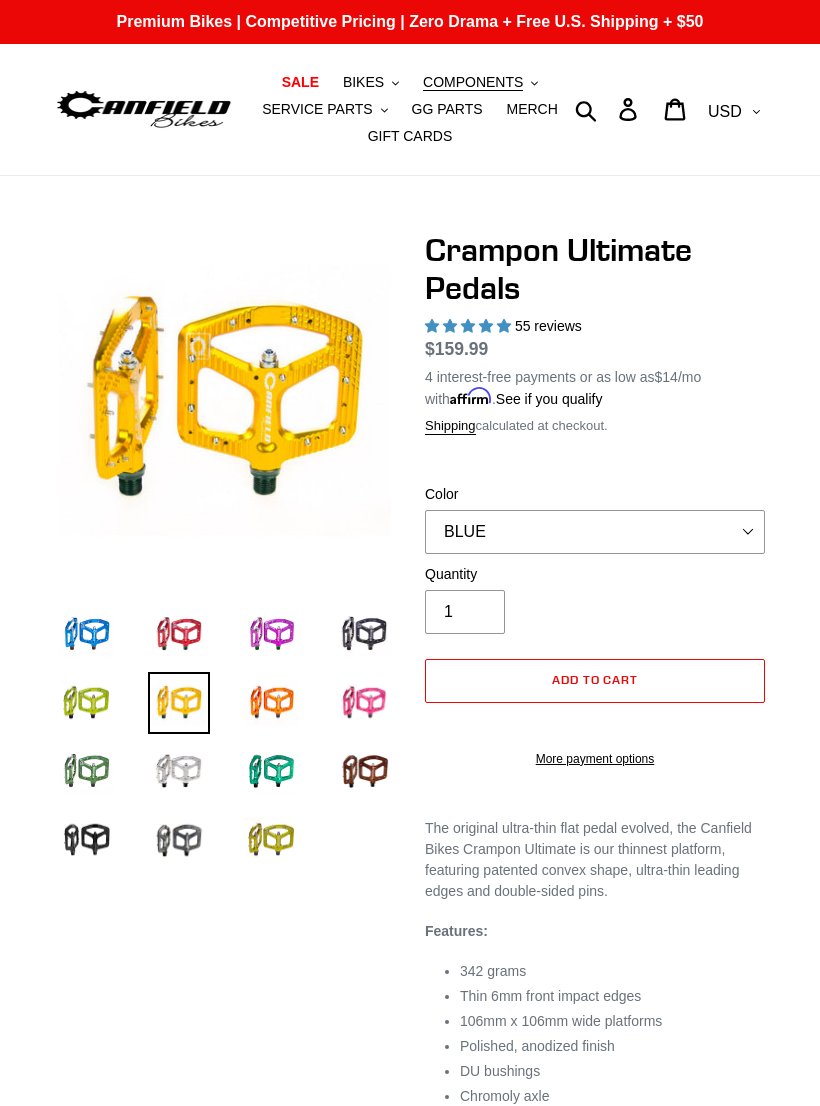 click at bounding box center (364, 634) 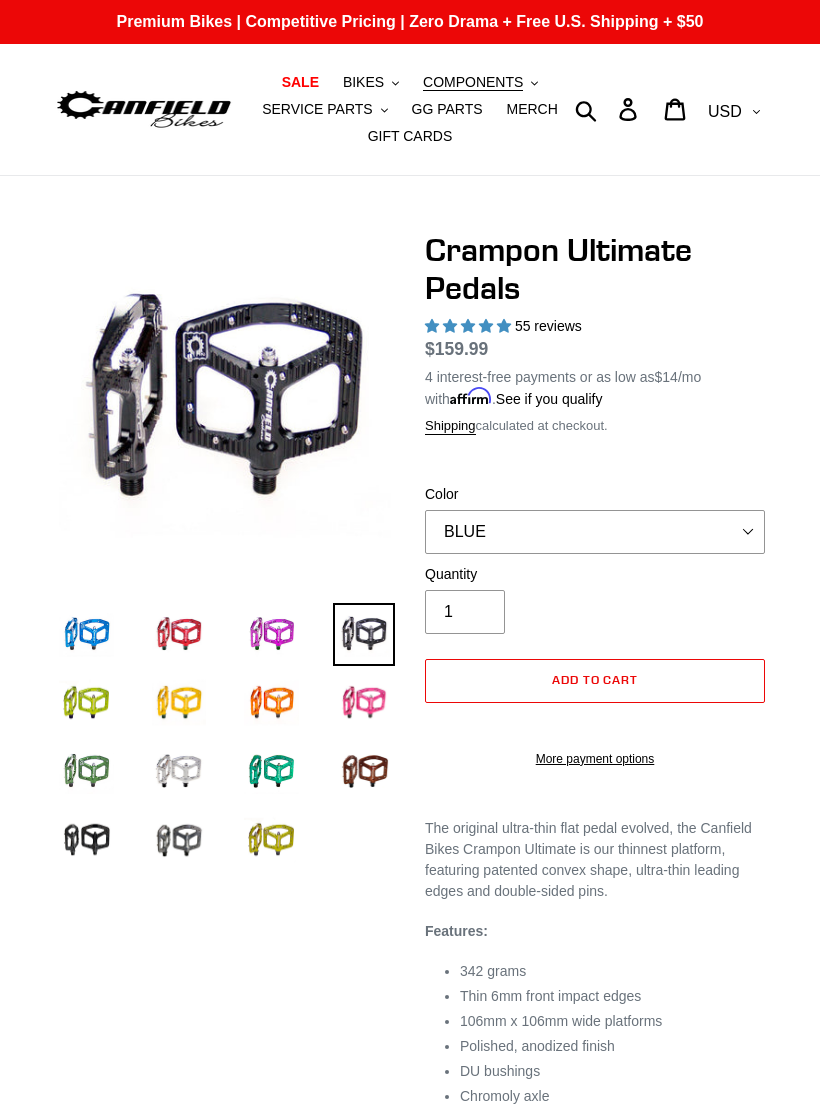 click at bounding box center (179, 771) 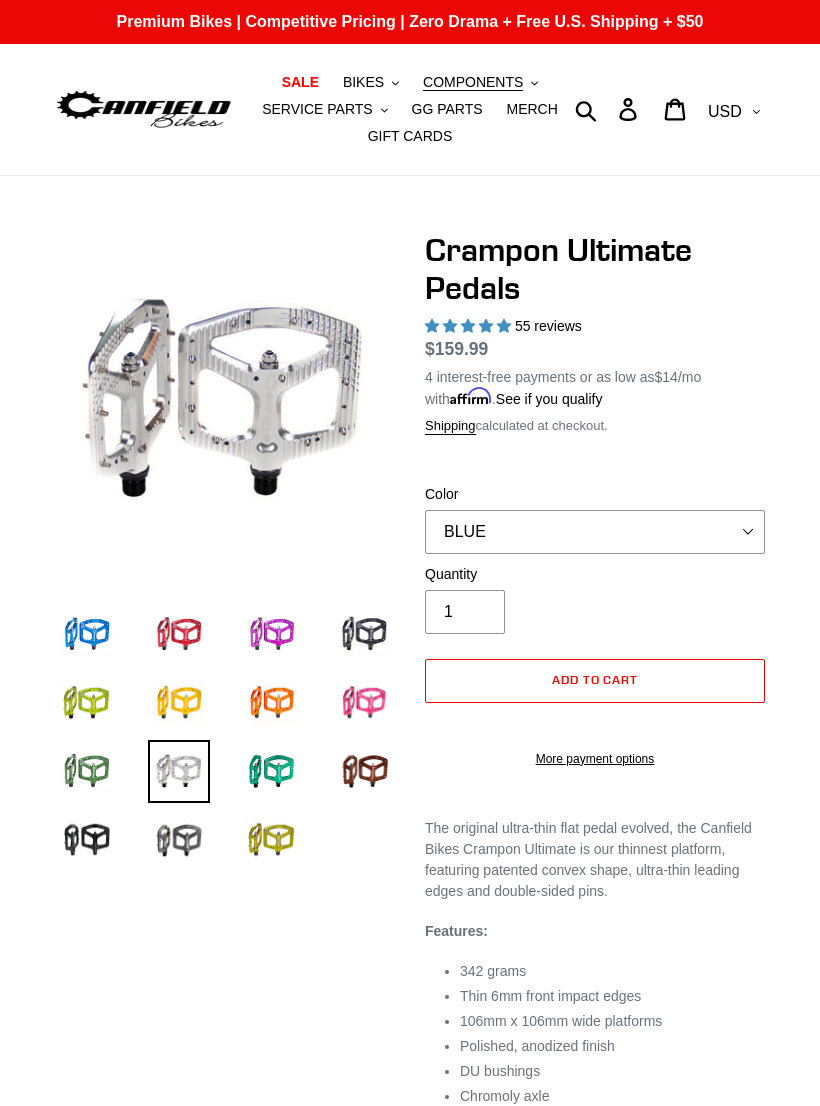 click at bounding box center [179, 840] 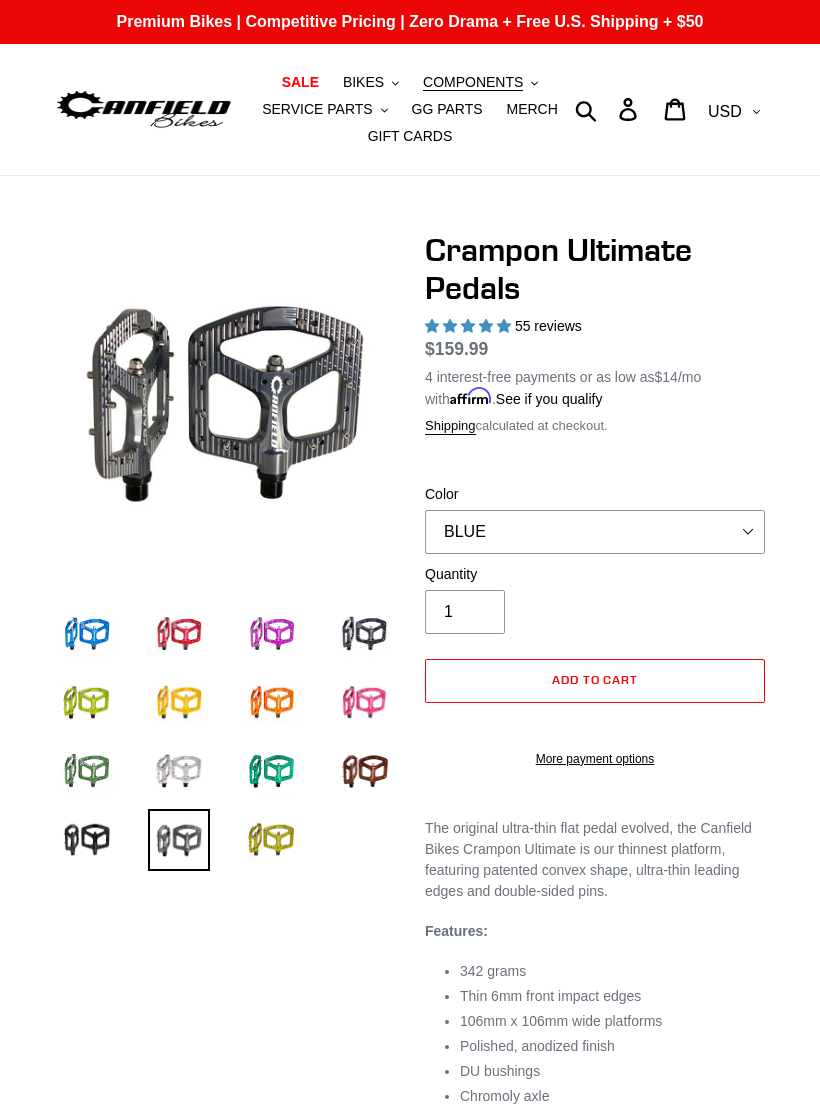 click at bounding box center (86, 840) 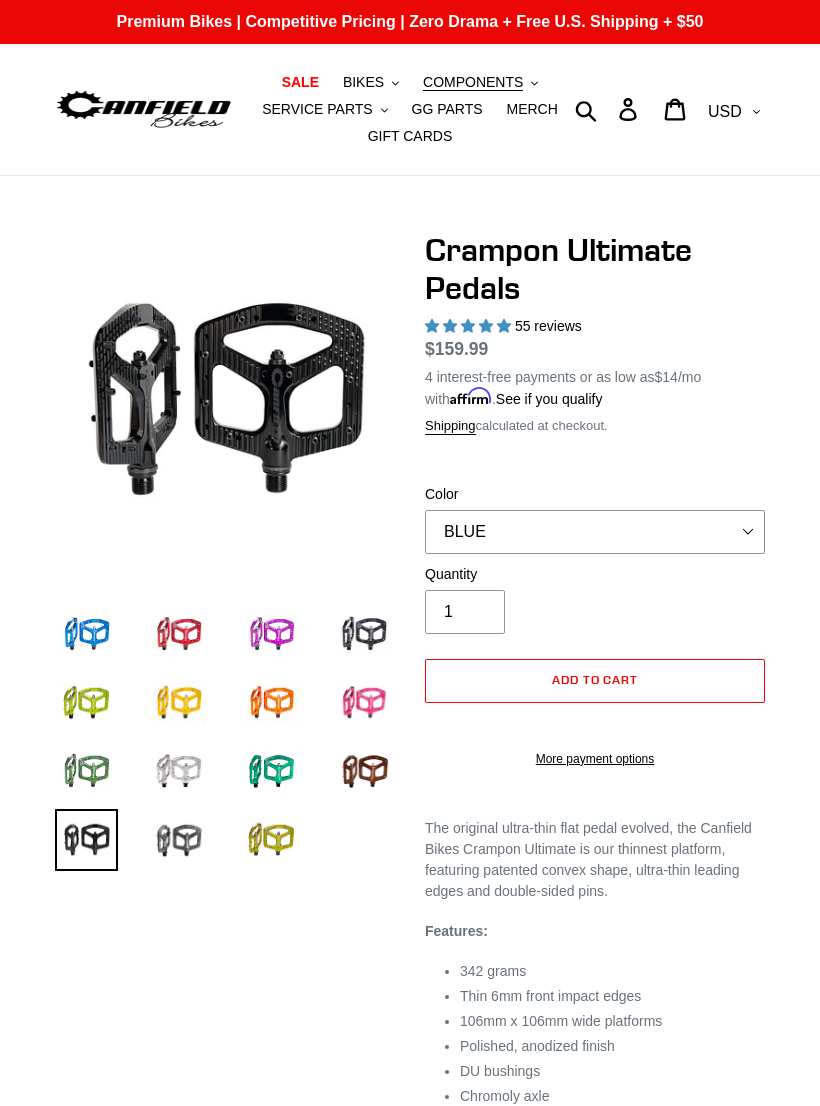 click at bounding box center (179, 771) 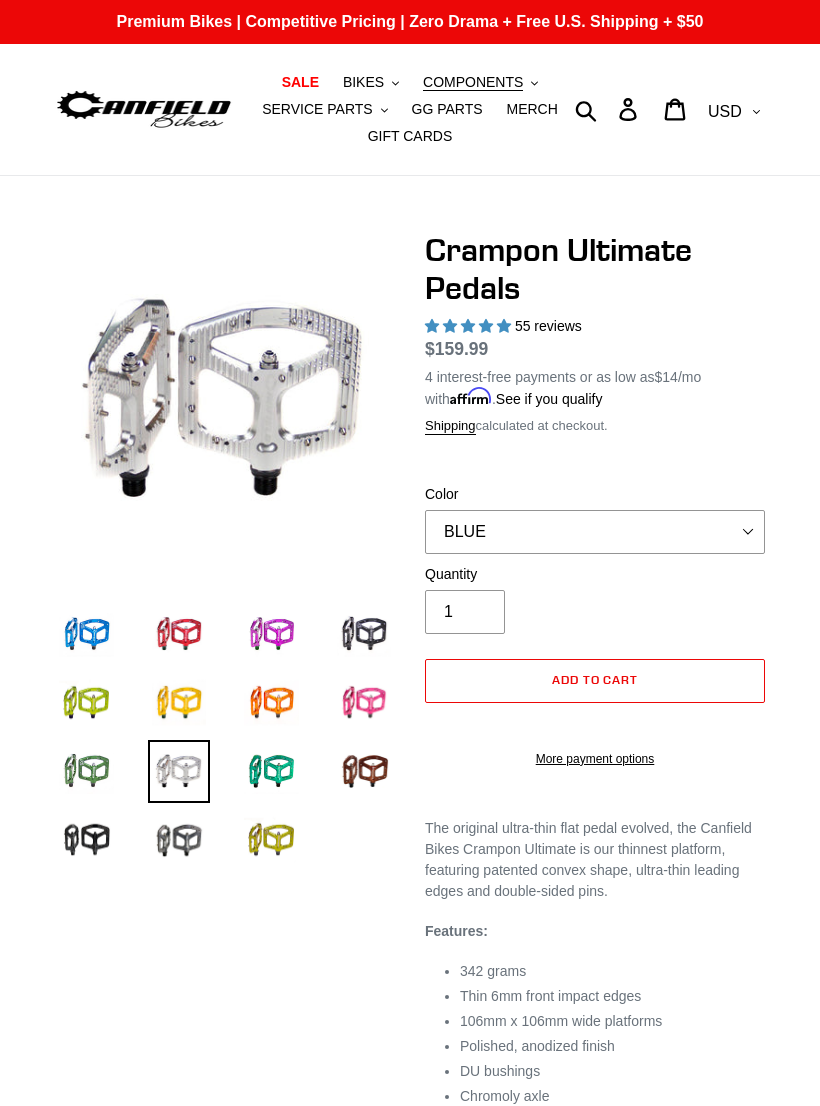 click at bounding box center (271, 840) 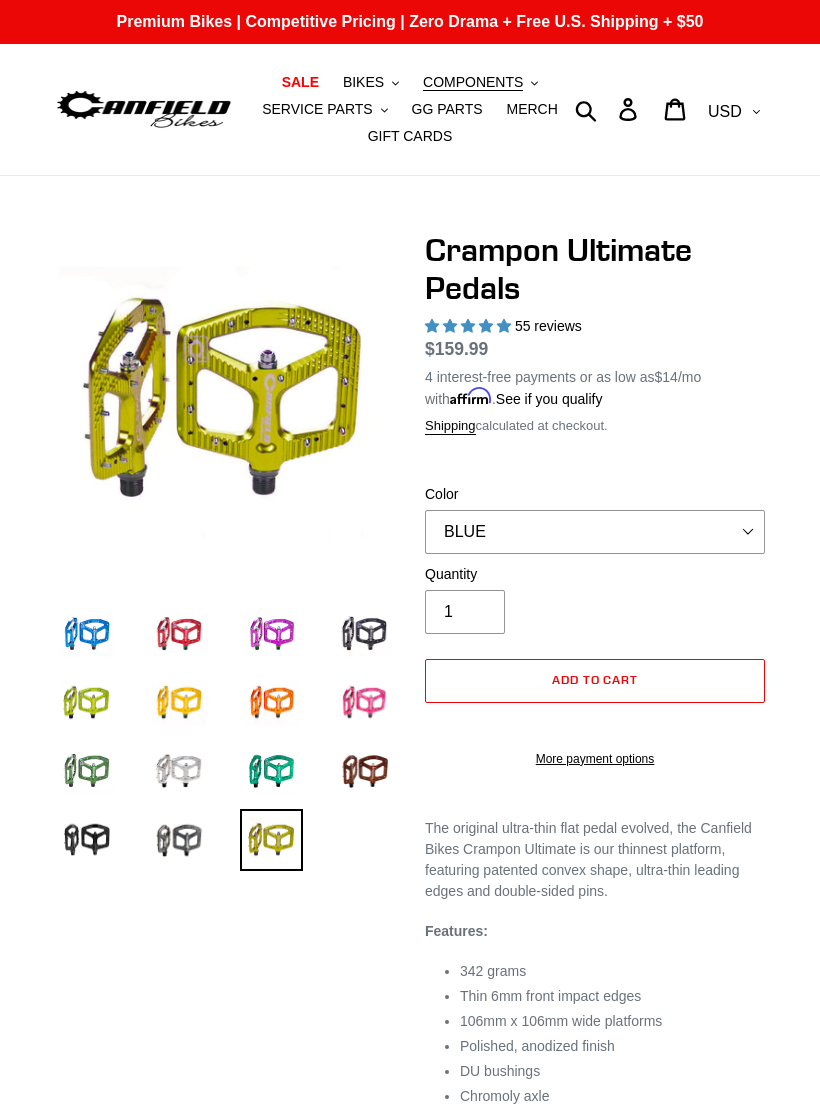 click at bounding box center [271, 771] 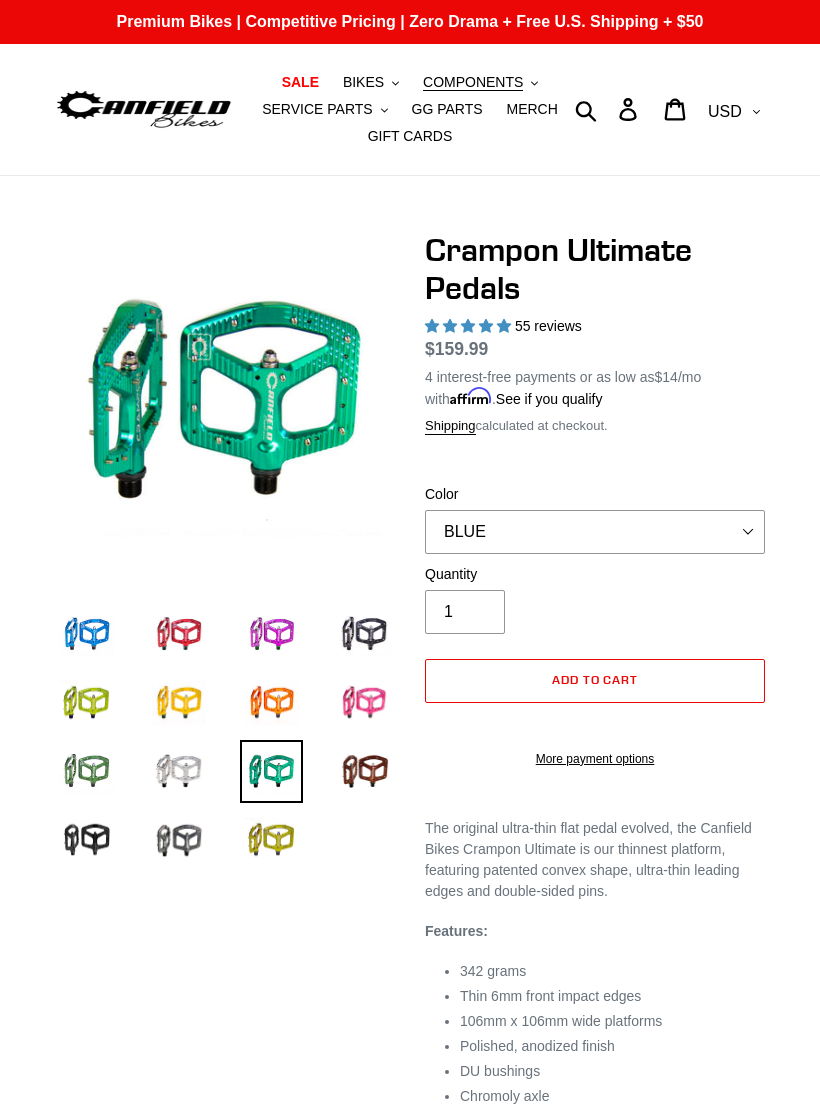 click at bounding box center (271, 703) 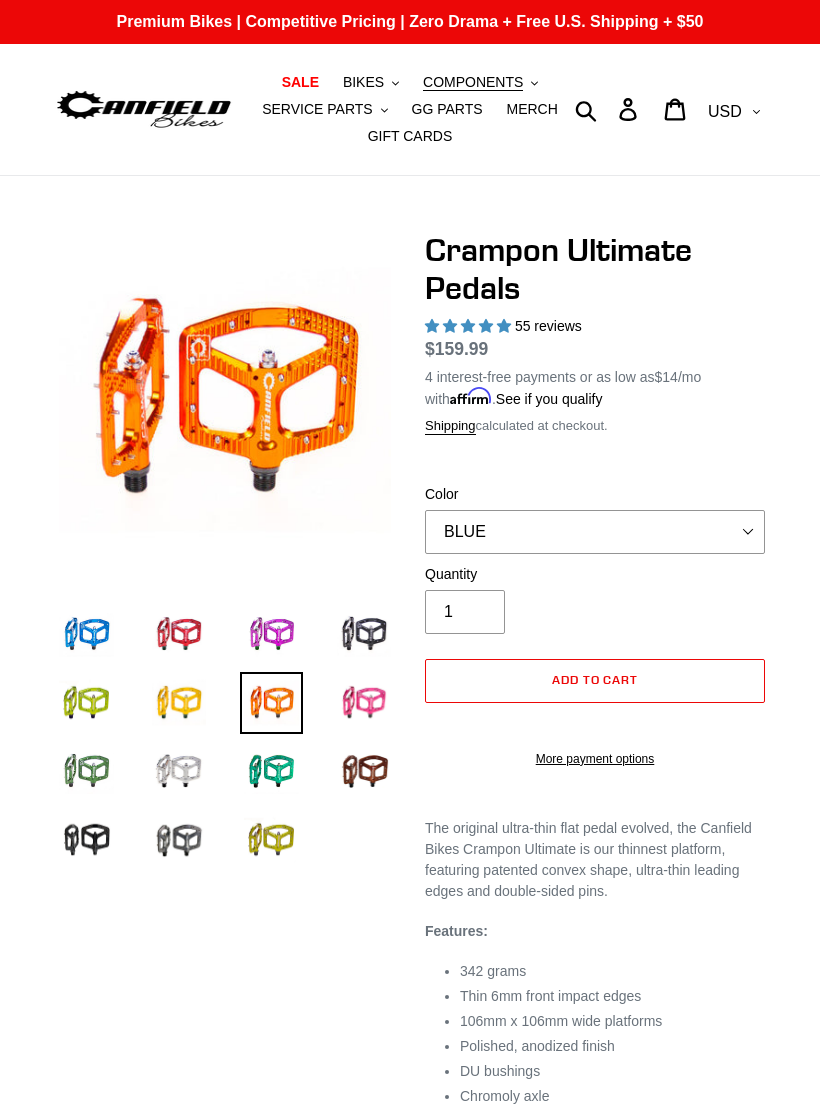 click at bounding box center [271, 771] 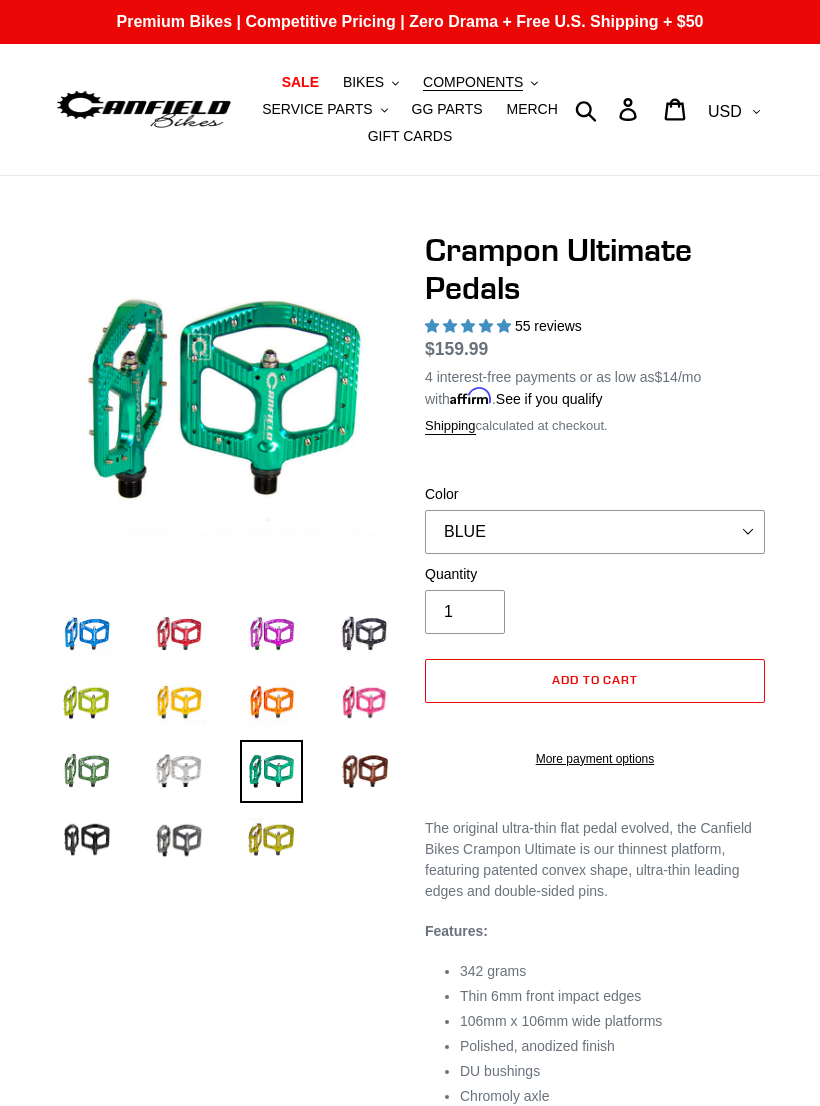 click at bounding box center [271, 840] 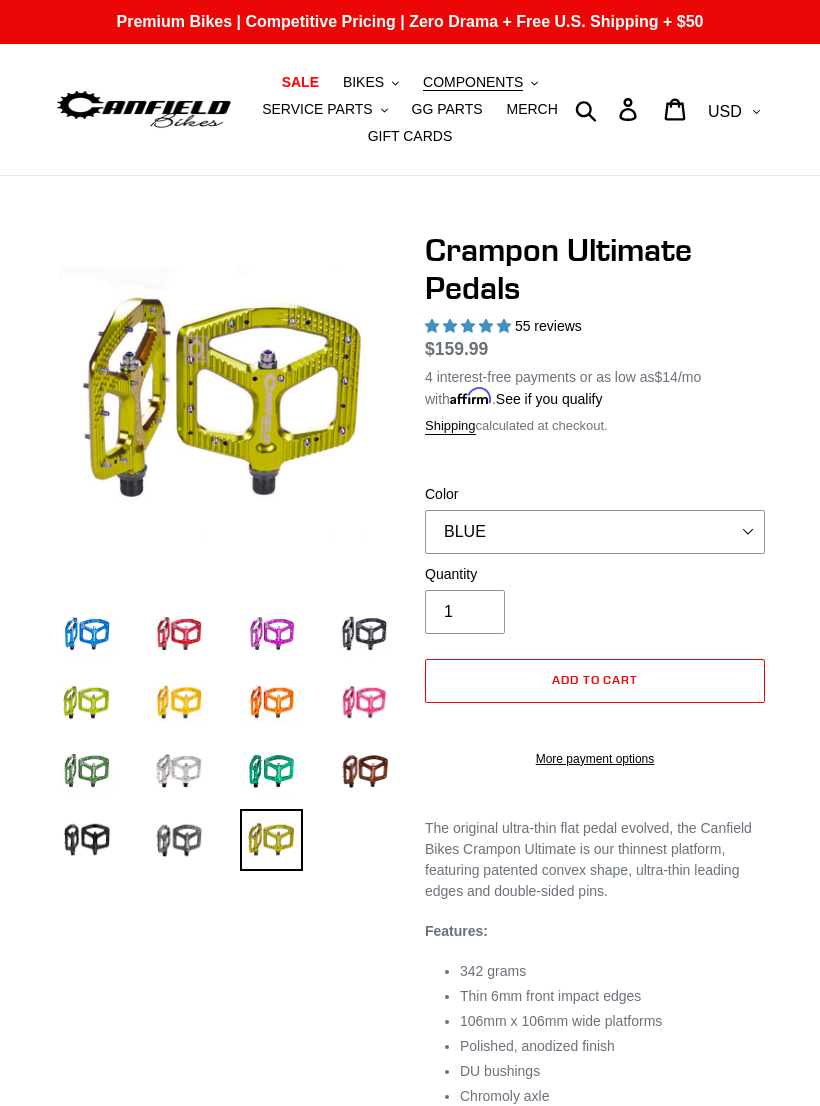click at bounding box center (179, 840) 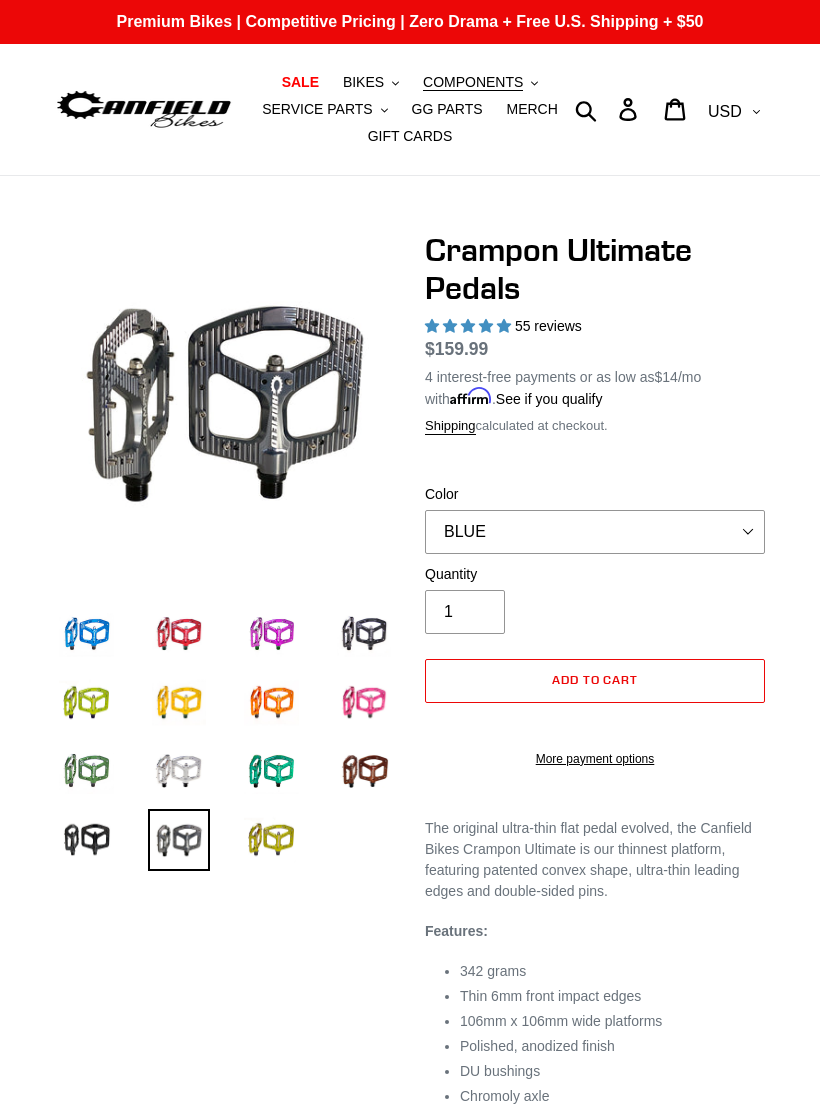 click at bounding box center (86, 840) 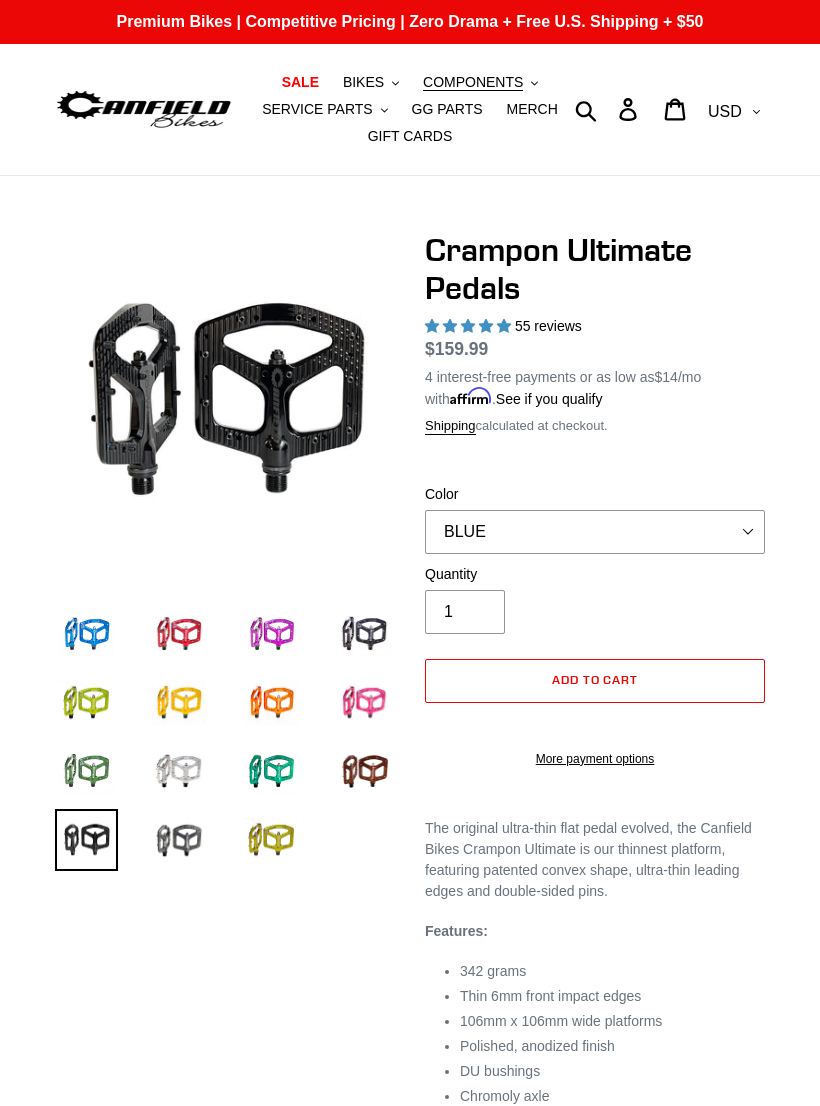 click at bounding box center [364, 634] 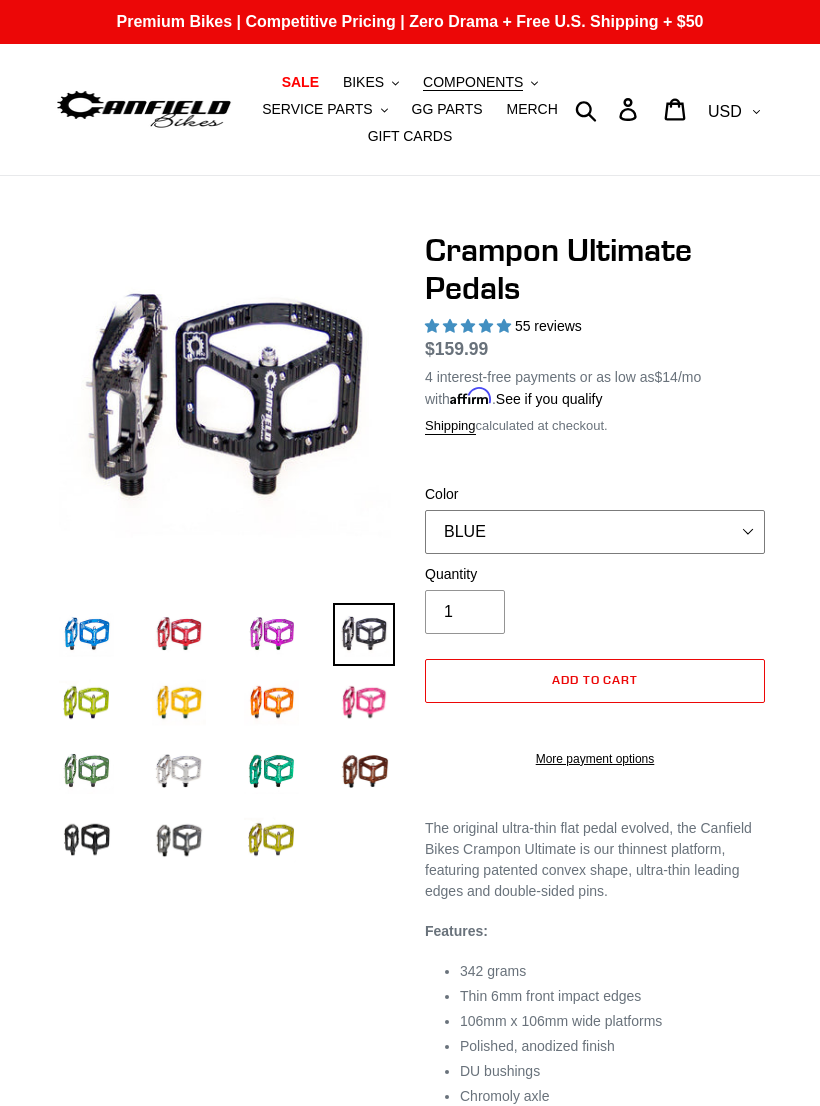 click on "BLUE
RED
PURPLE
STEALTH
BRONZE
GREY
TURQUOISE
BLACK
POLISHED
BAJA GOLD
PNW GREEN
PINK
ORANGE
GOLD
FERN GREEN" at bounding box center [595, 532] 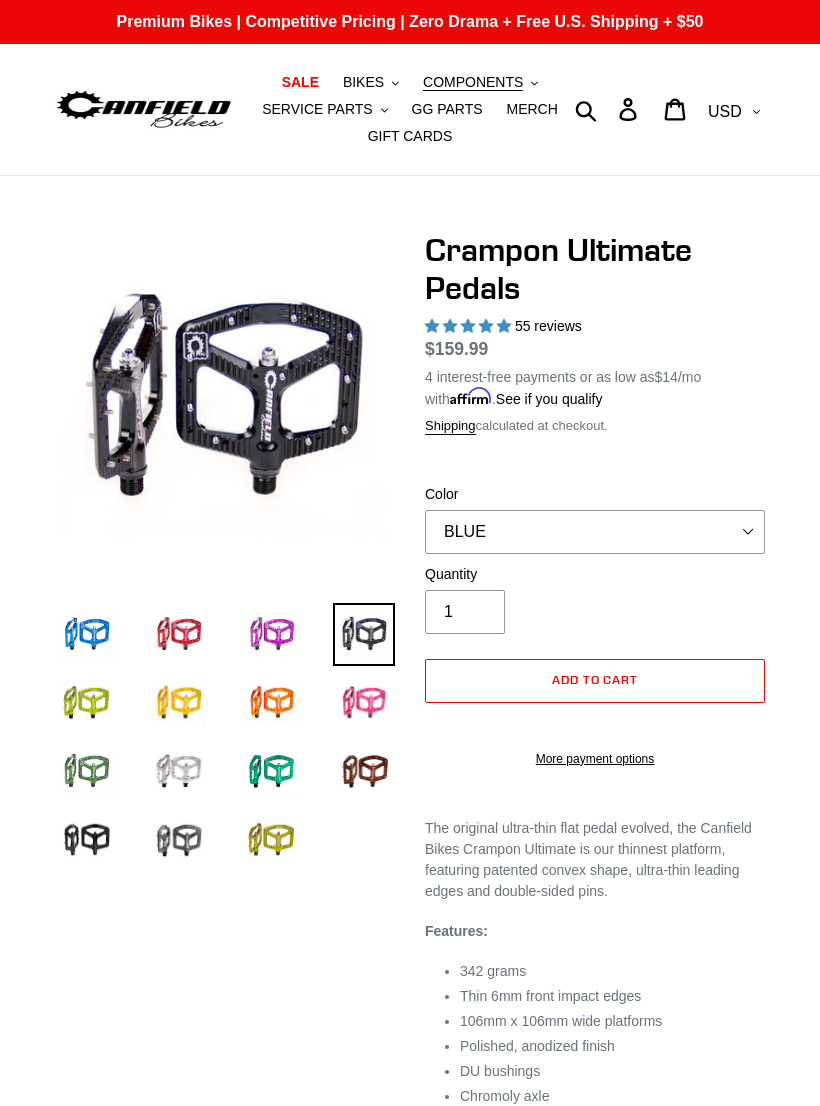 click at bounding box center [179, 771] 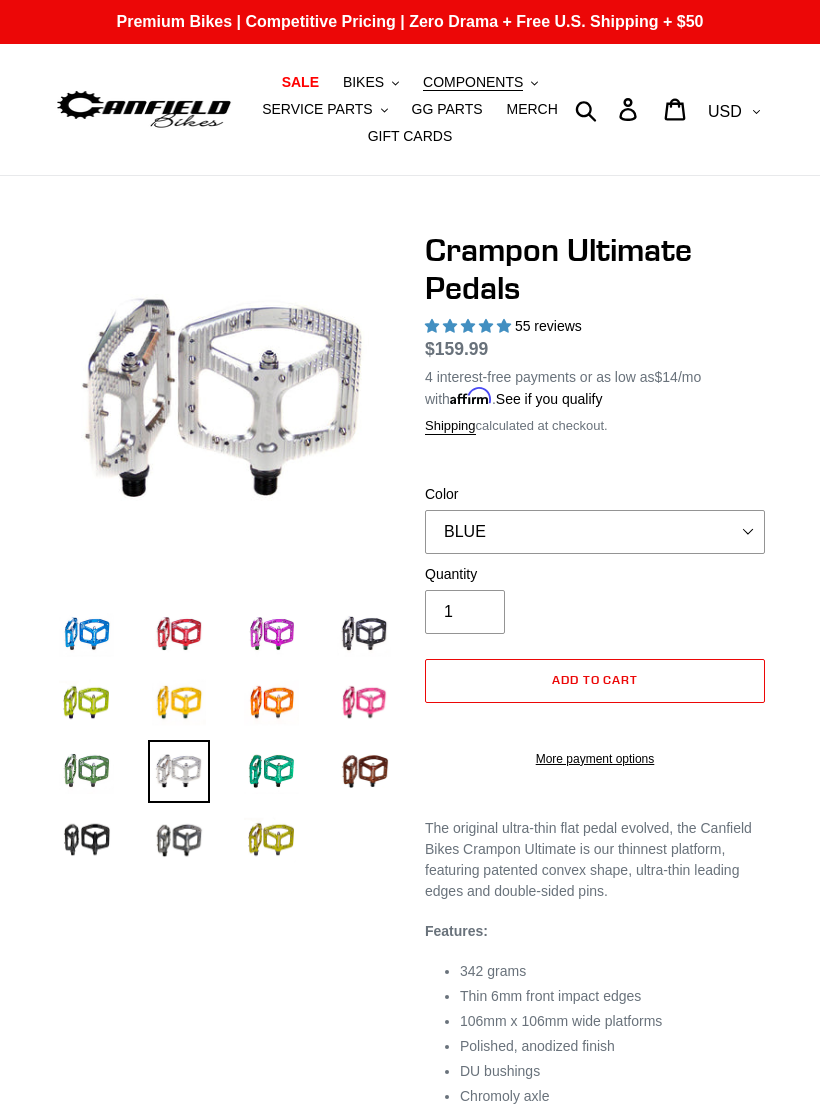 click at bounding box center [179, 840] 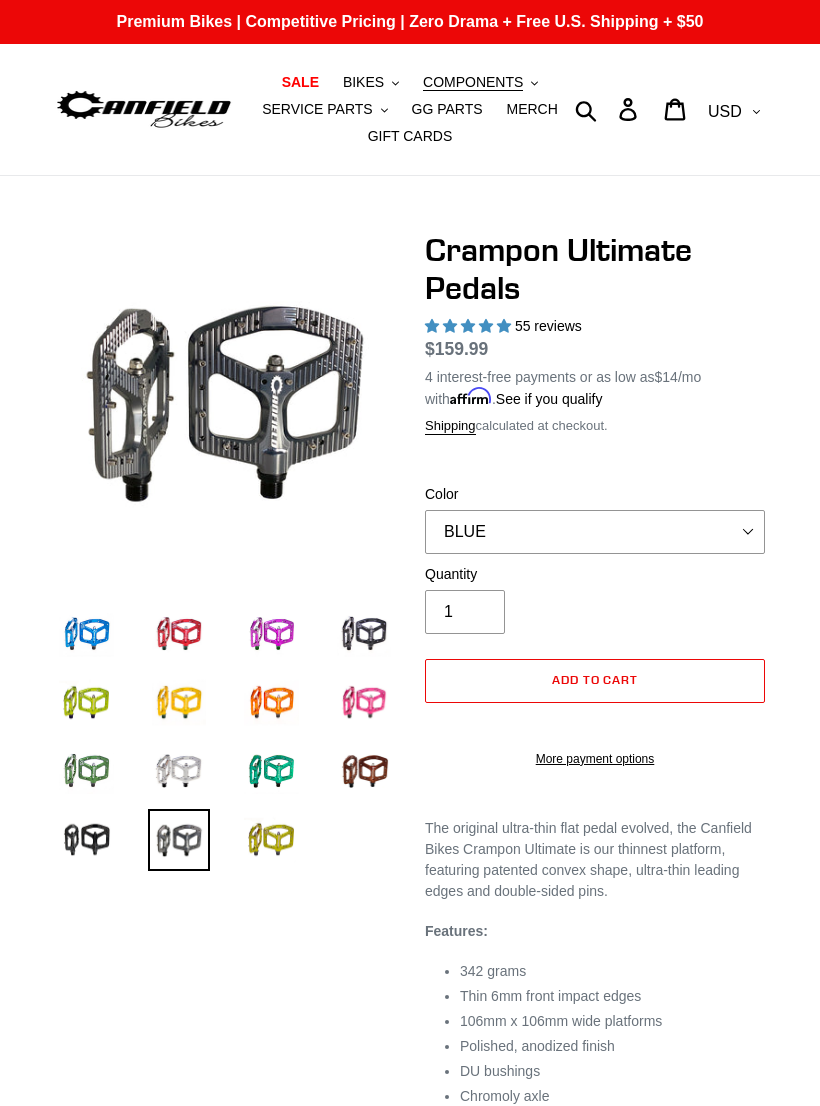 click at bounding box center [179, 771] 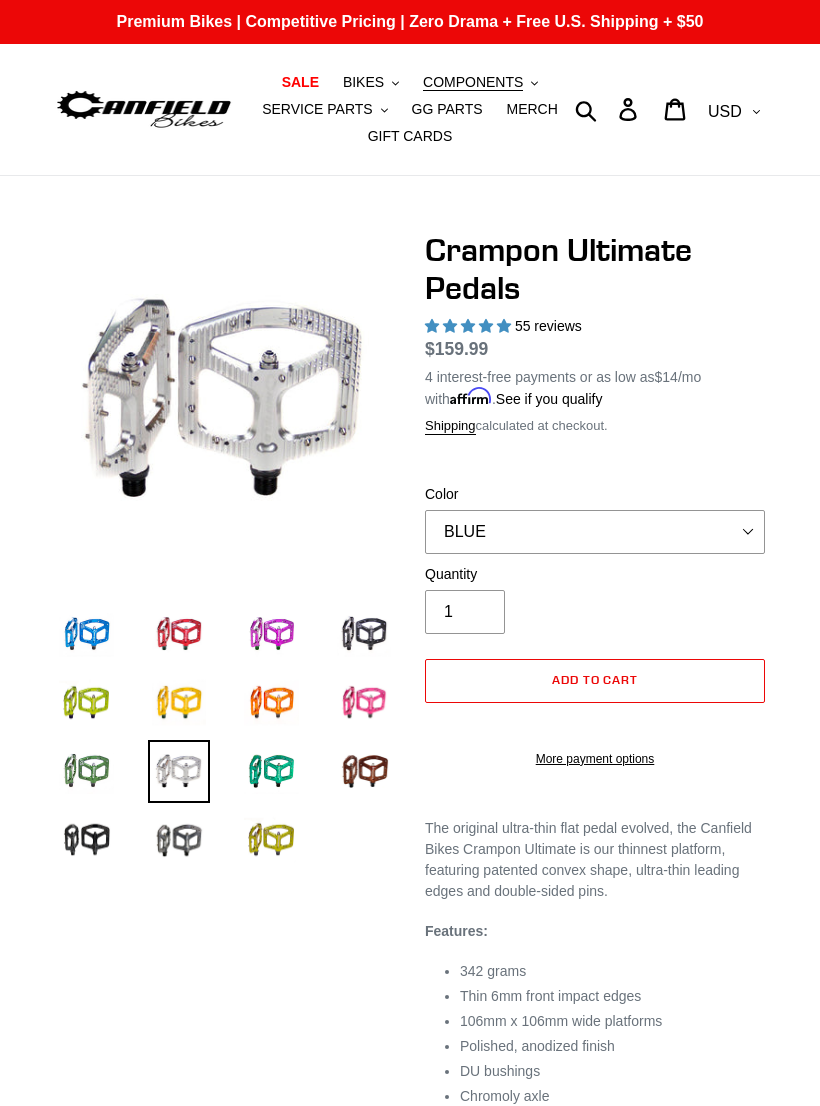 click at bounding box center (271, 840) 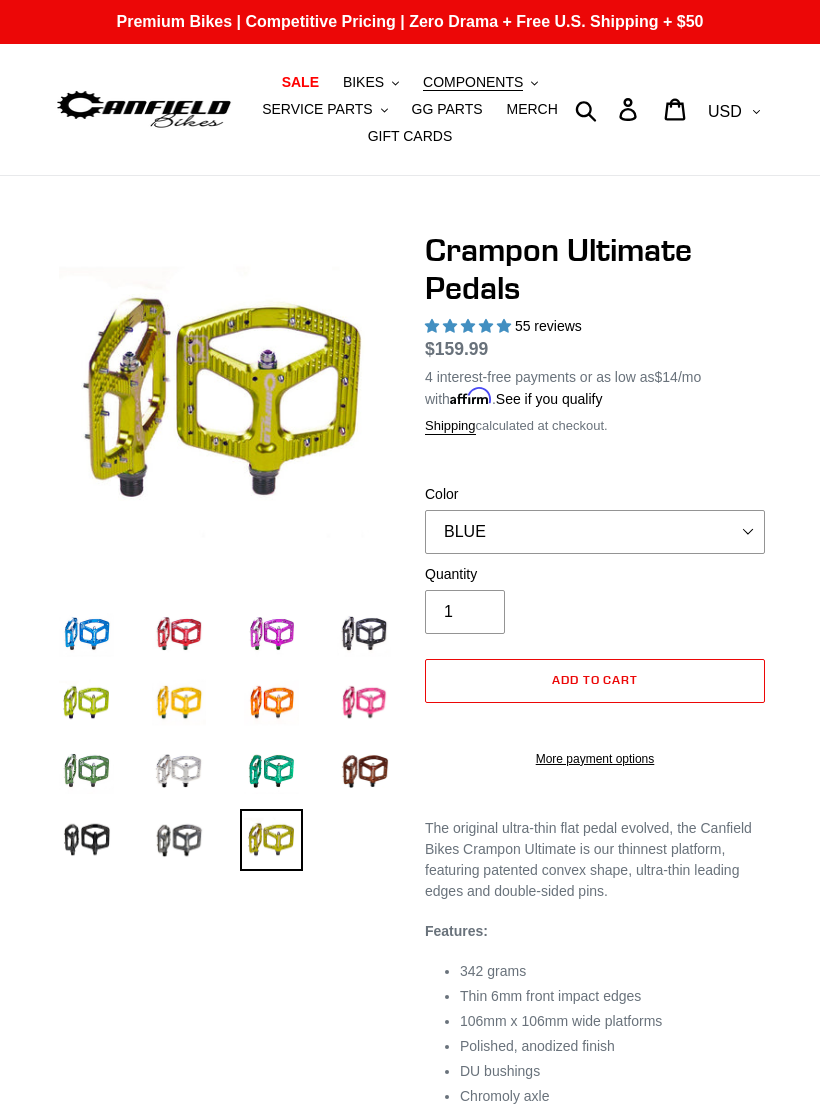 click at bounding box center (271, 840) 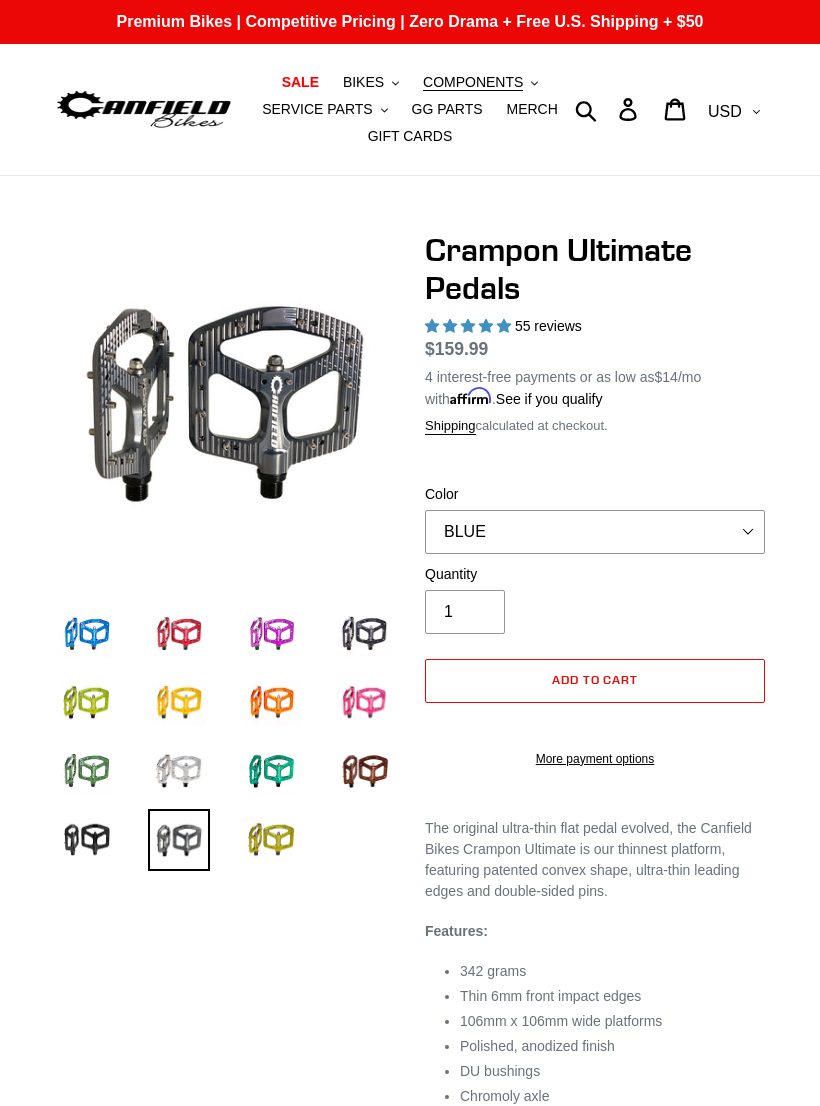 click at bounding box center (86, 840) 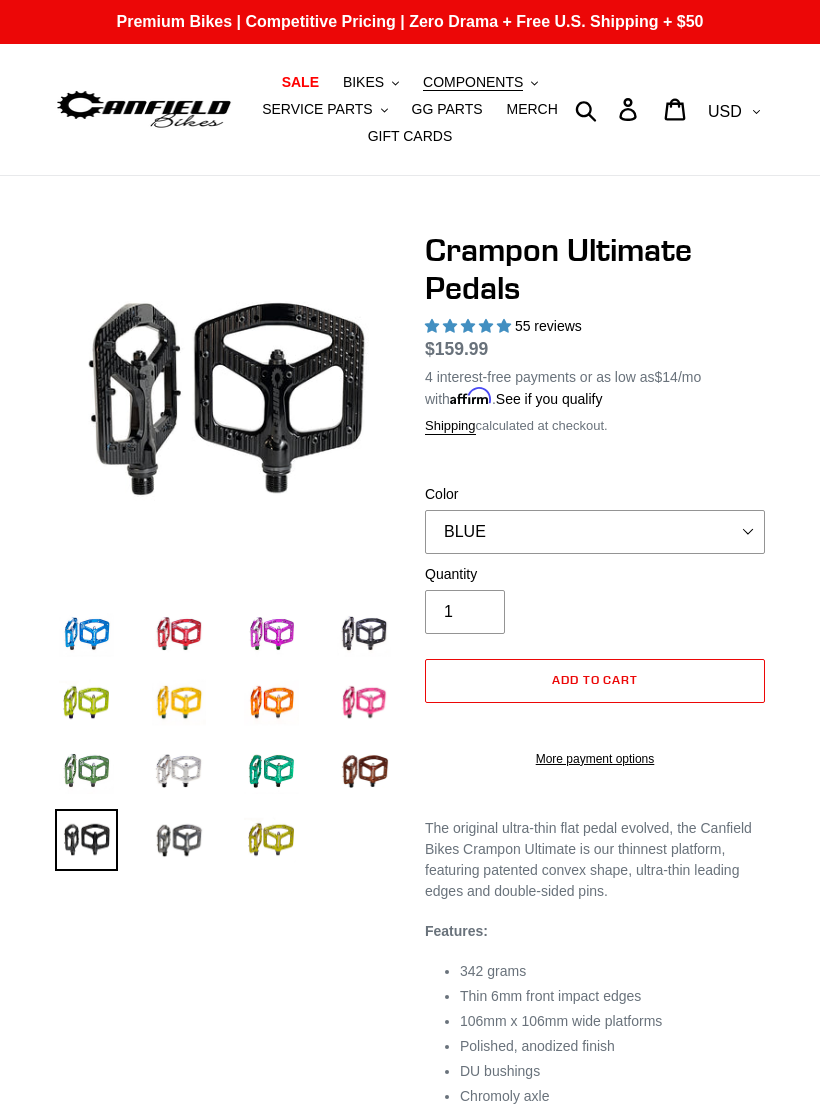 click at bounding box center [256, 776] 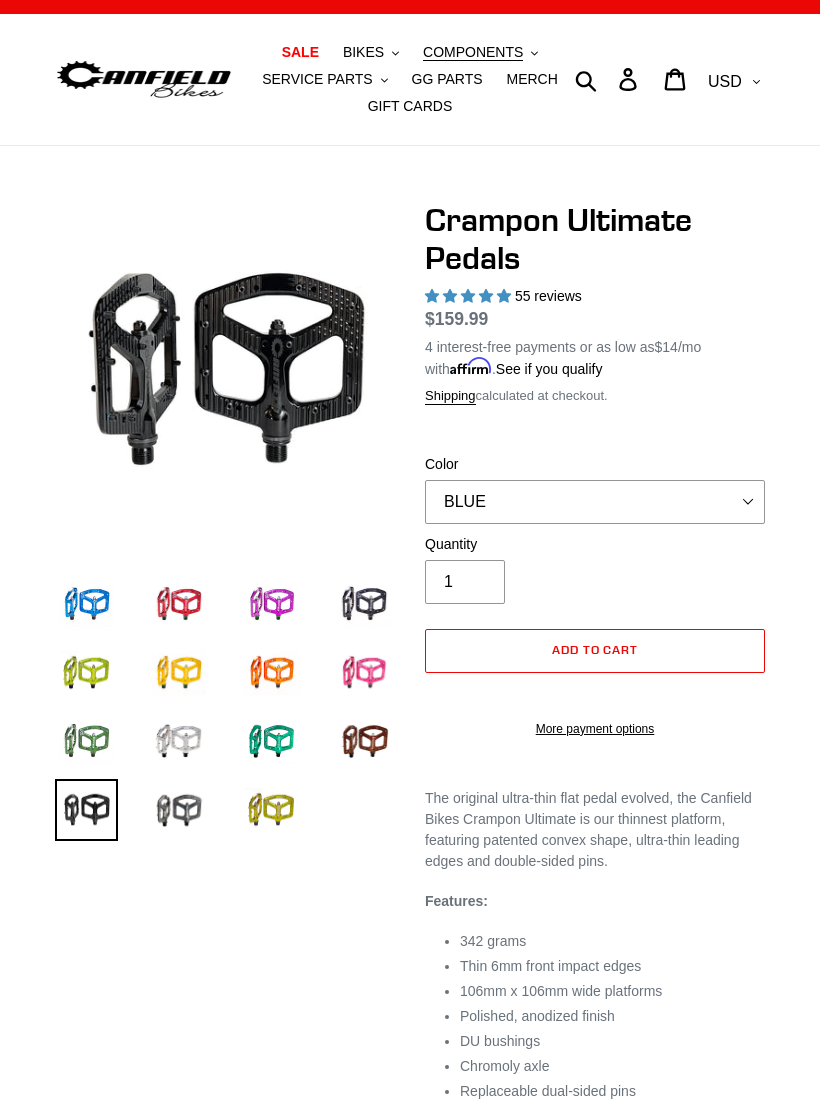 scroll, scrollTop: 0, scrollLeft: 0, axis: both 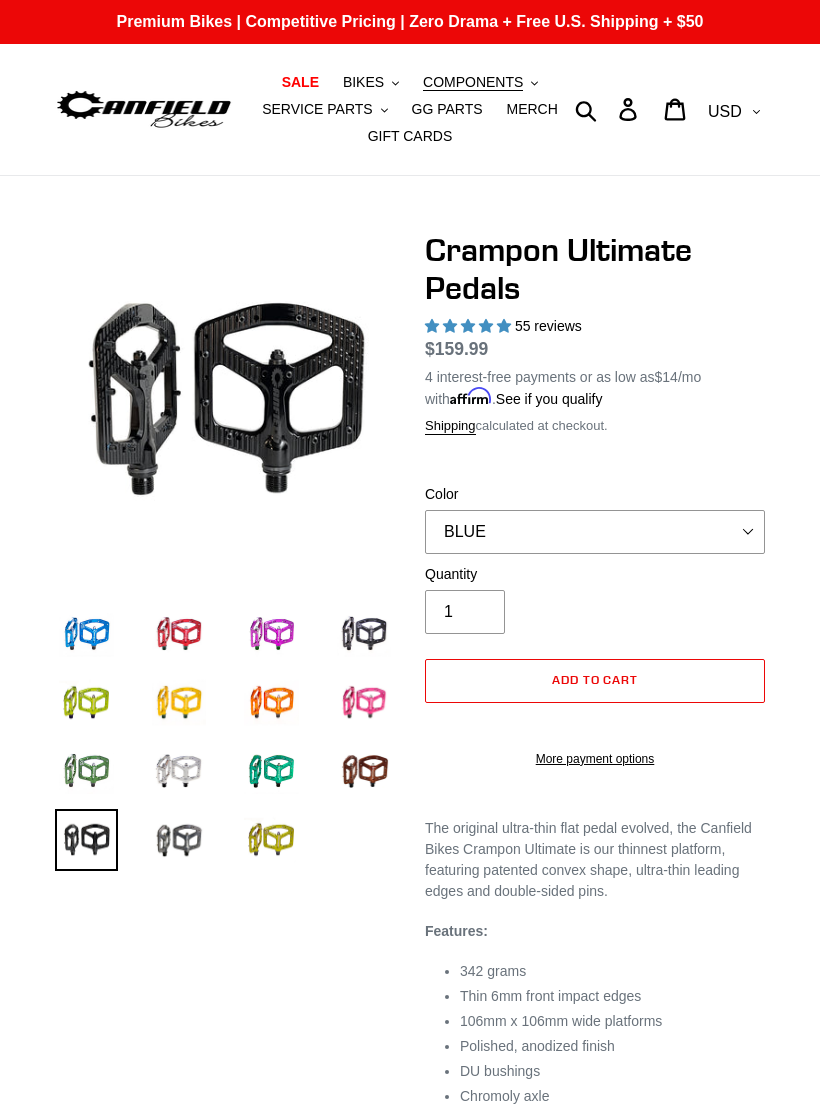 click at bounding box center (86, 634) 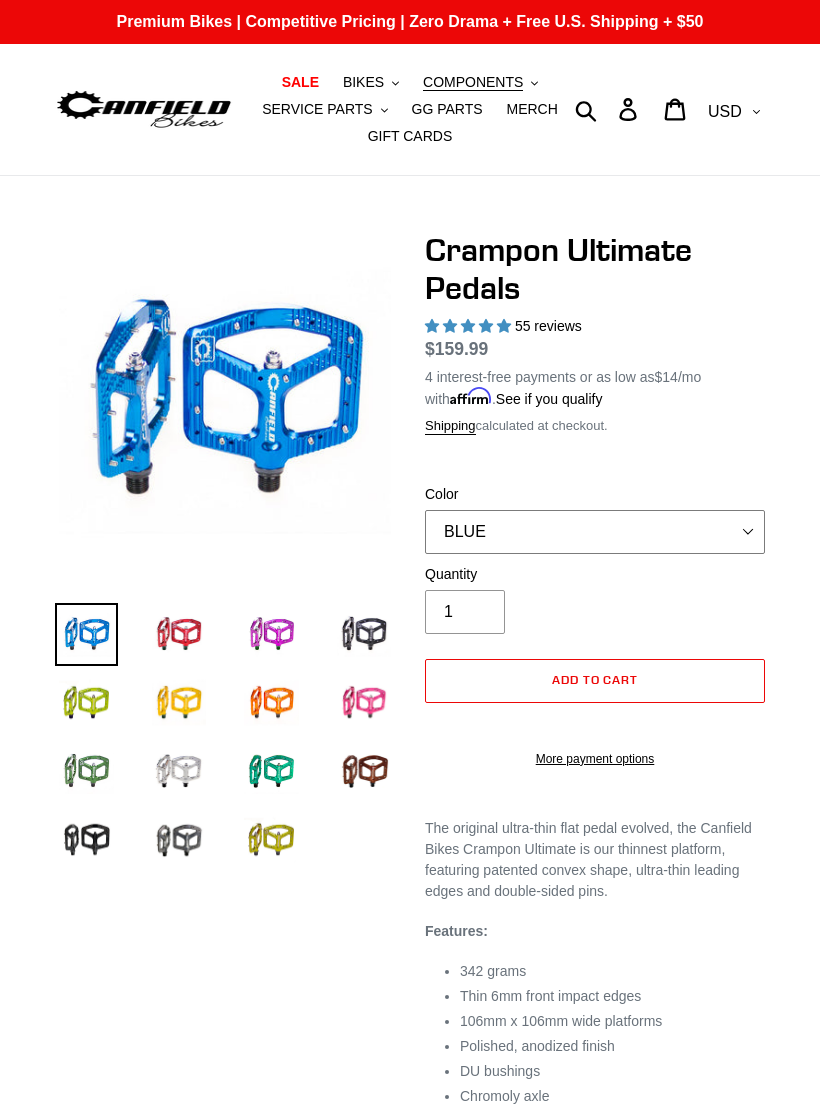 click on "BLUE
RED
PURPLE
STEALTH
BRONZE
GREY
TURQUOISE
BLACK
POLISHED
BAJA GOLD
PNW GREEN
PINK
ORANGE
GOLD
FERN GREEN" at bounding box center (595, 532) 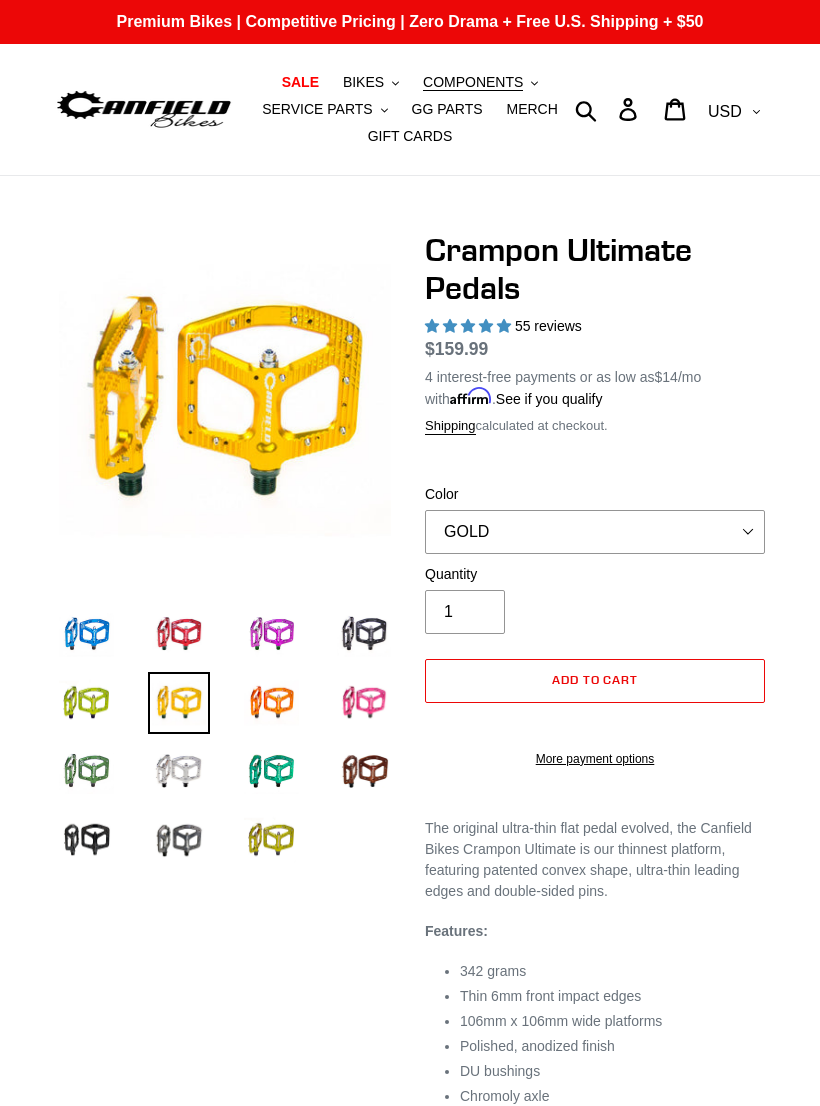 click at bounding box center [86, 634] 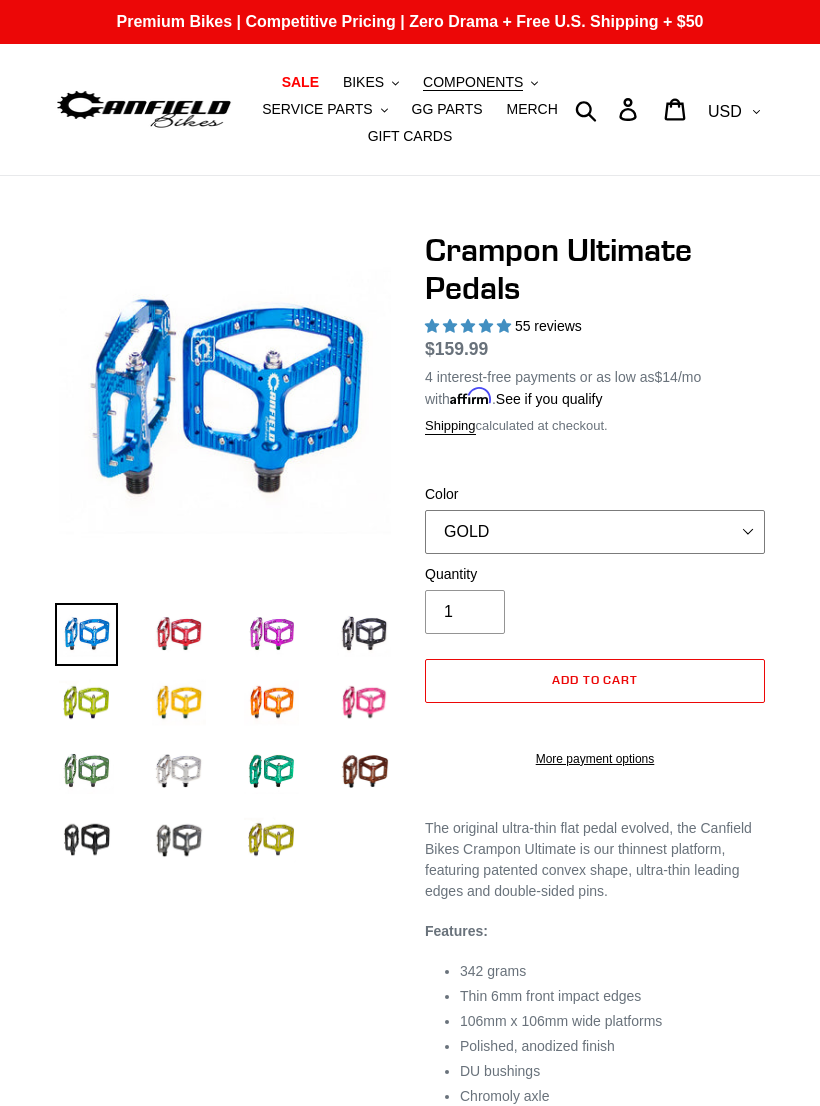 click on "BLUE
RED
PURPLE
STEALTH
BRONZE
GREY
TURQUOISE
BLACK
POLISHED
BAJA GOLD
PNW GREEN
PINK
ORANGE
GOLD
FERN GREEN" at bounding box center [595, 532] 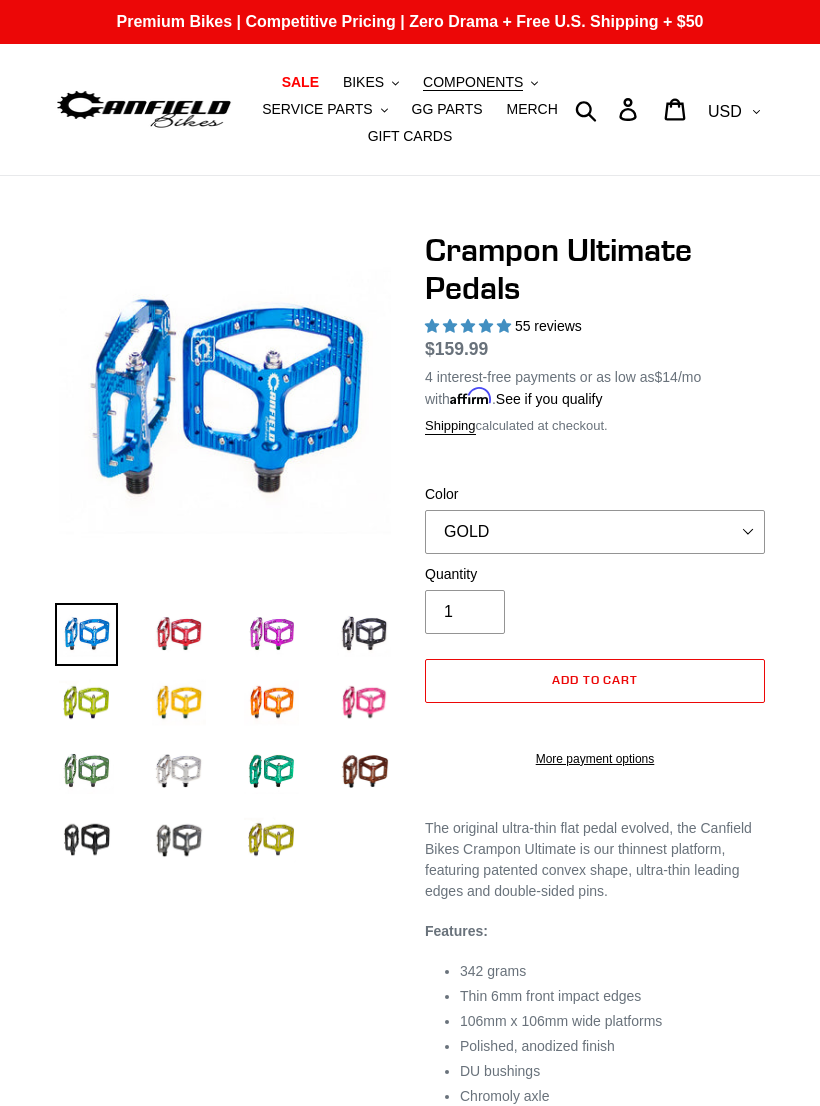 click at bounding box center (364, 634) 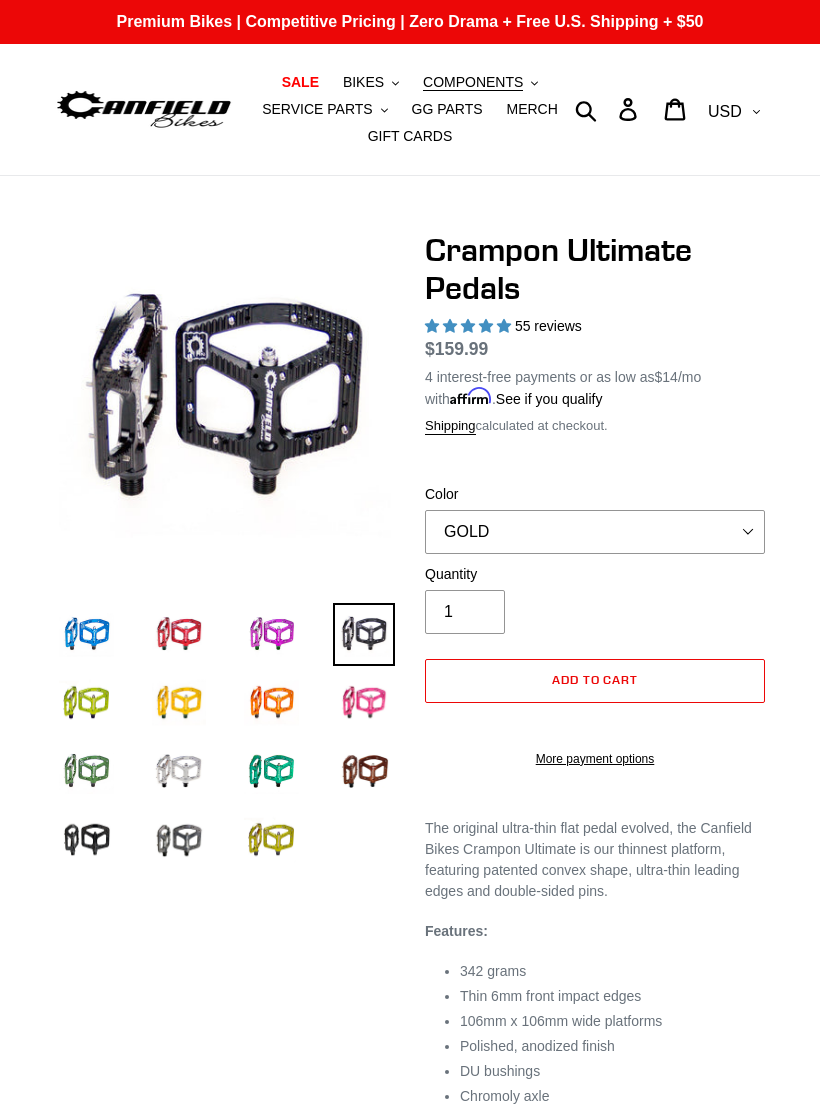 click at bounding box center (86, 840) 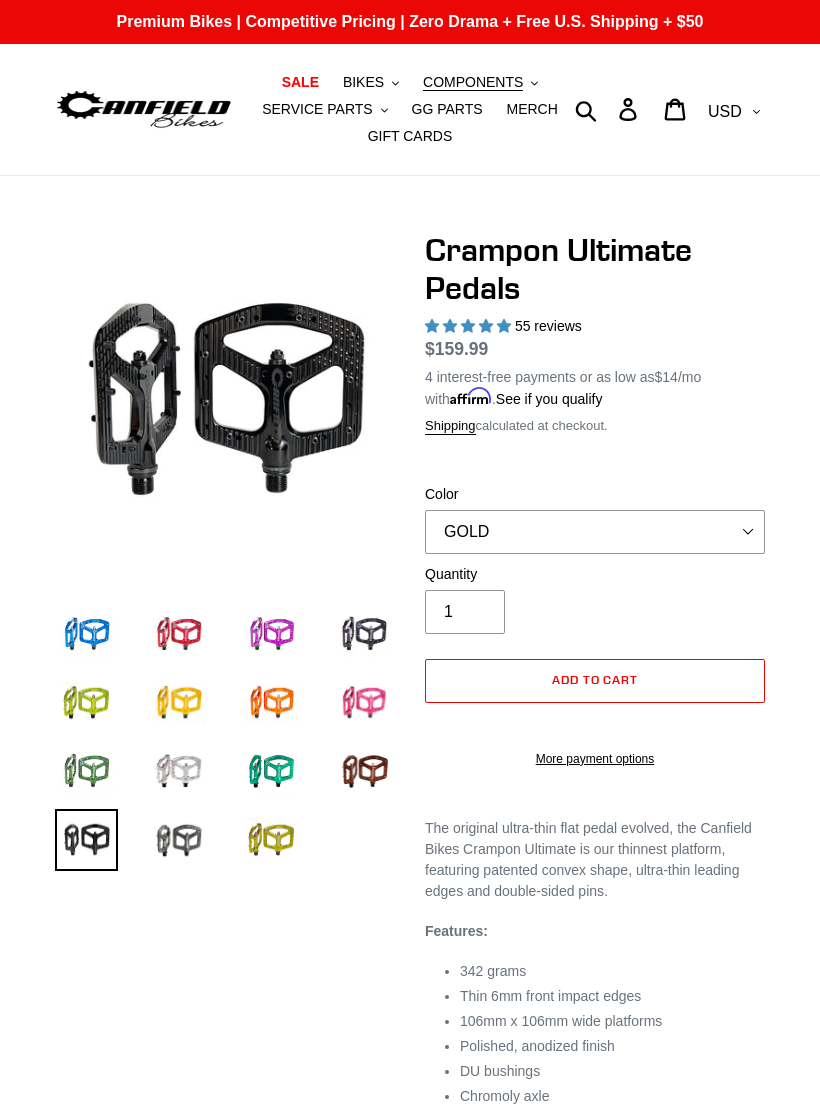 click at bounding box center (364, 634) 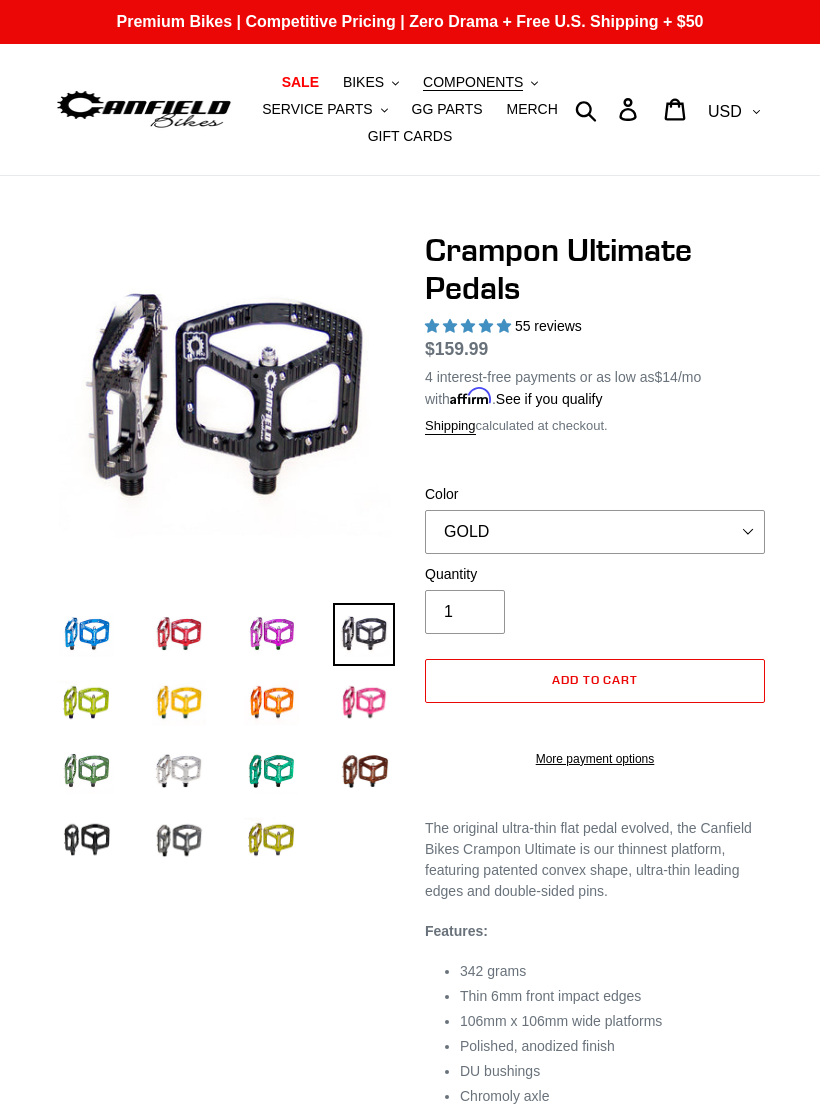 click at bounding box center (86, 634) 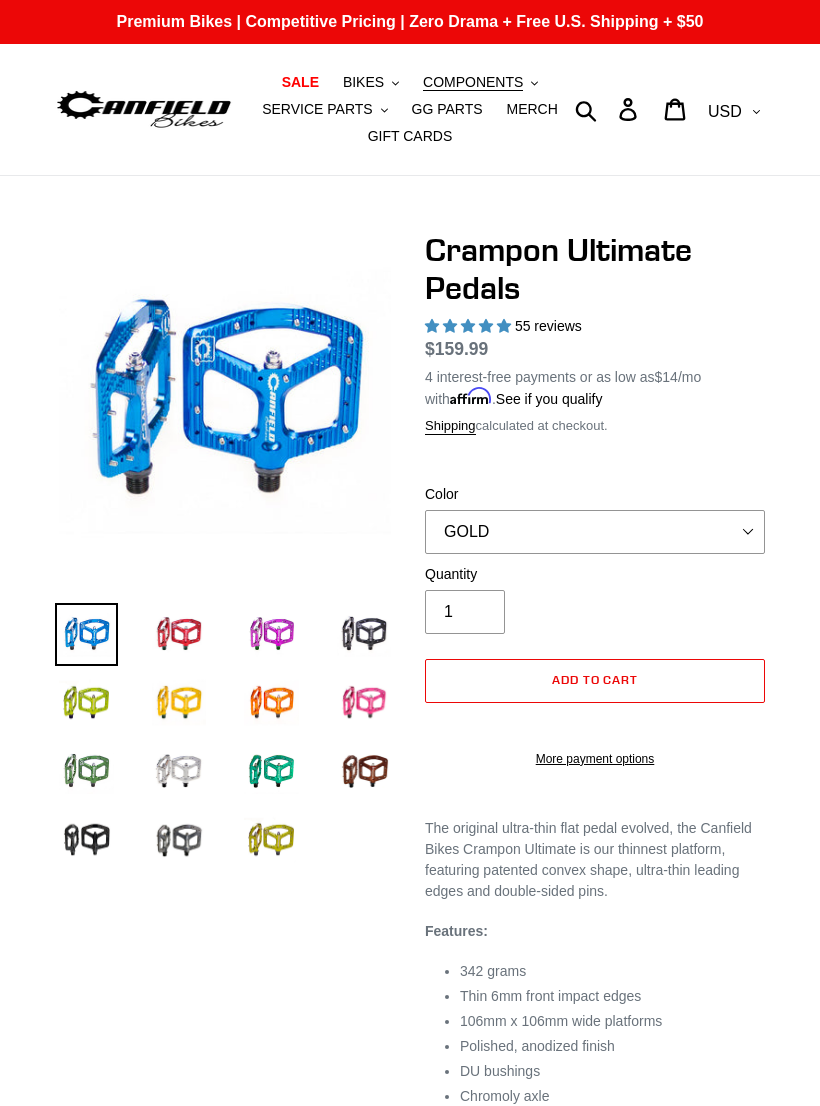 click at bounding box center [179, 703] 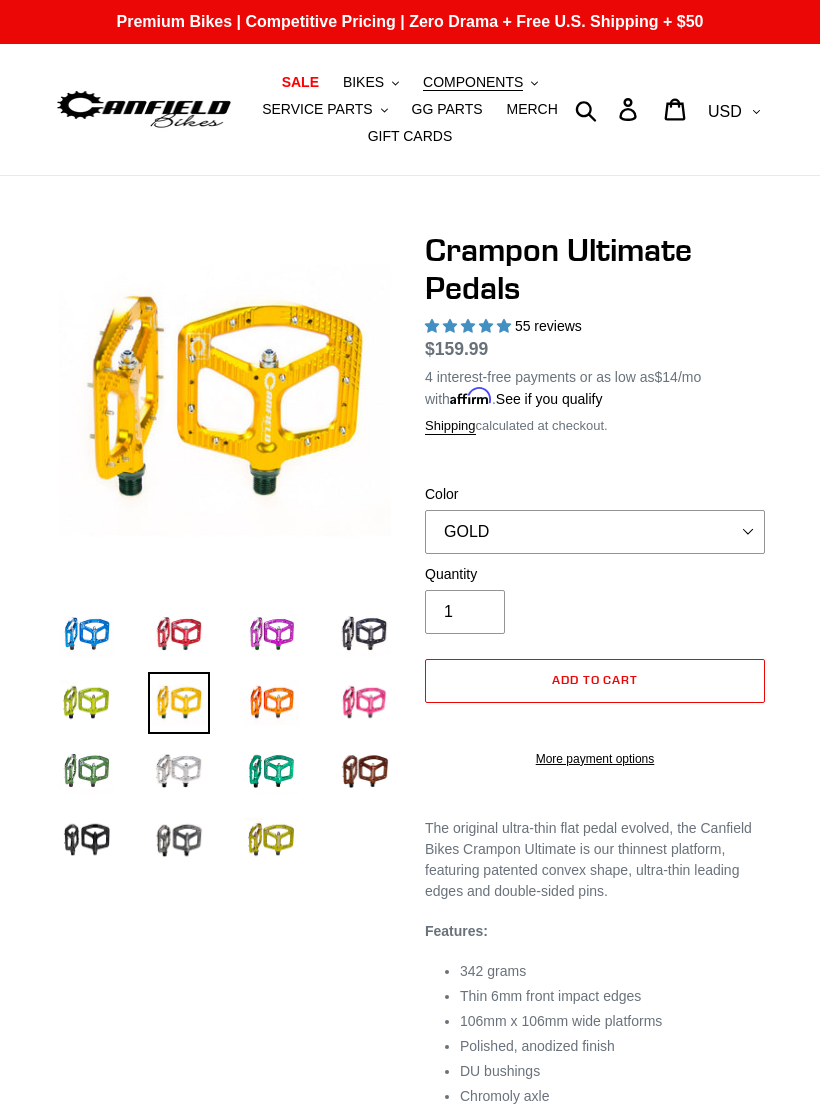 click at bounding box center (179, 771) 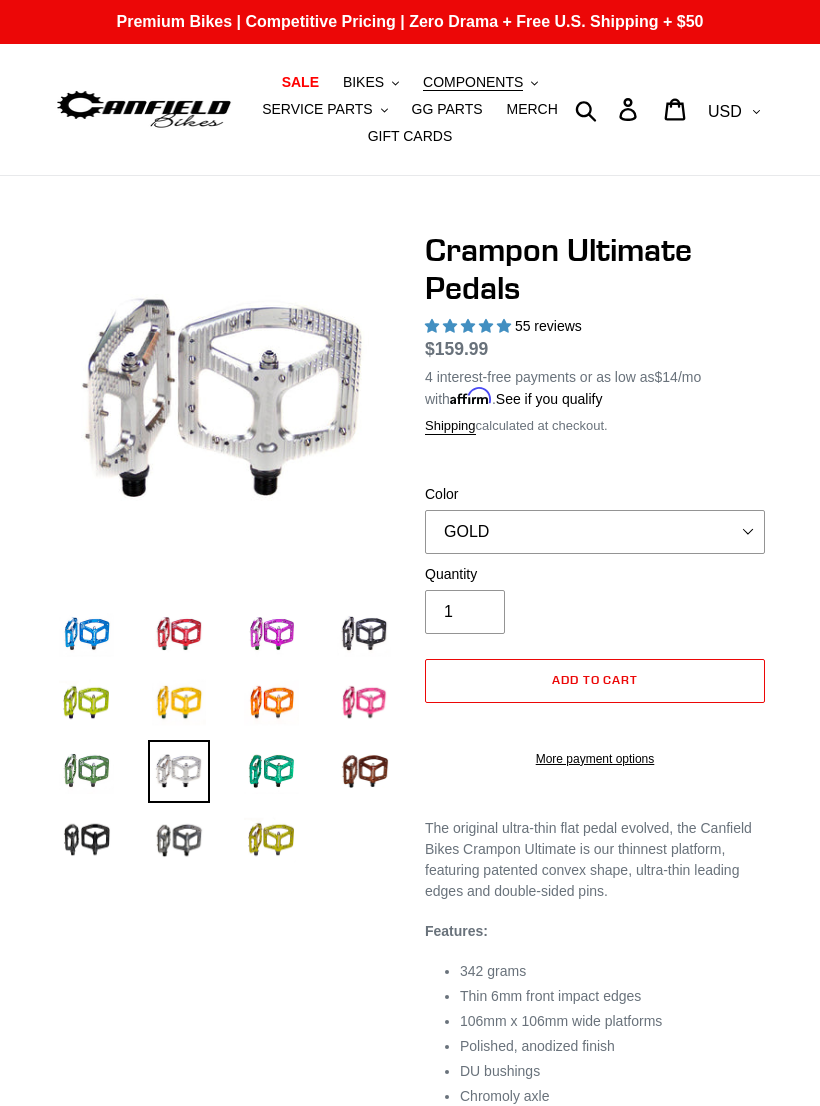 click at bounding box center [86, 634] 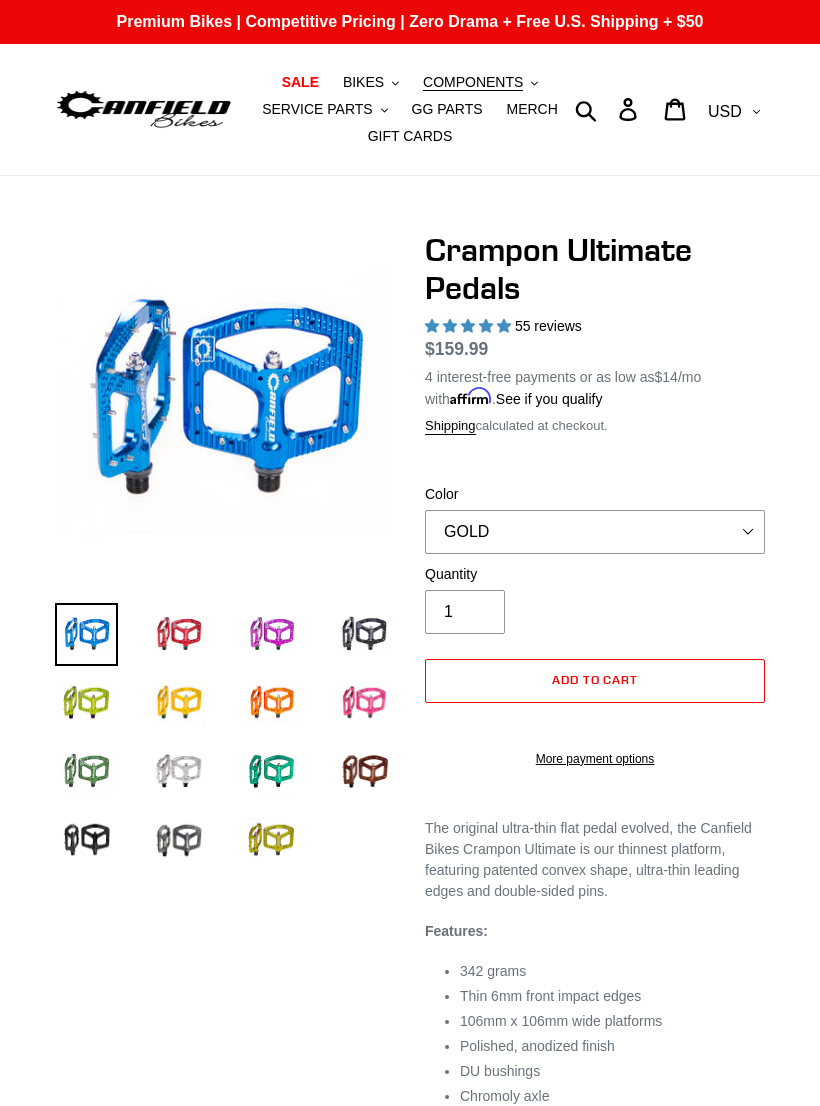 click at bounding box center (364, 634) 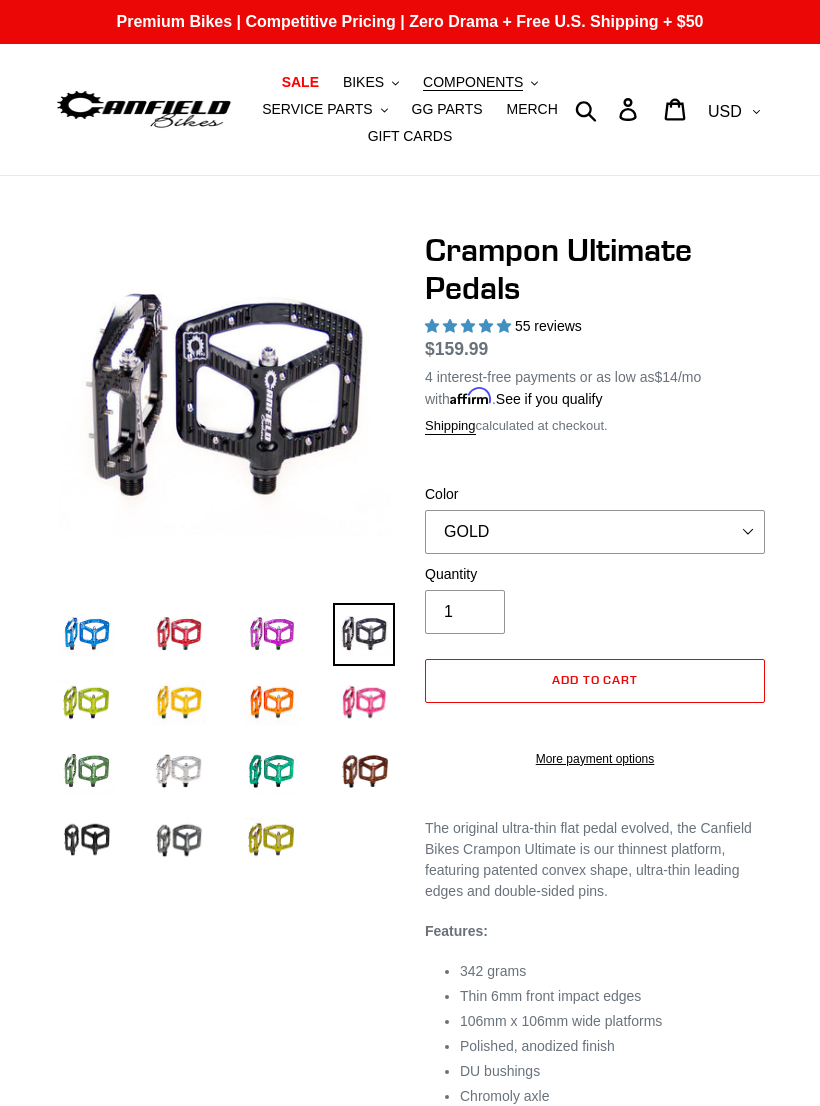 click at bounding box center [179, 840] 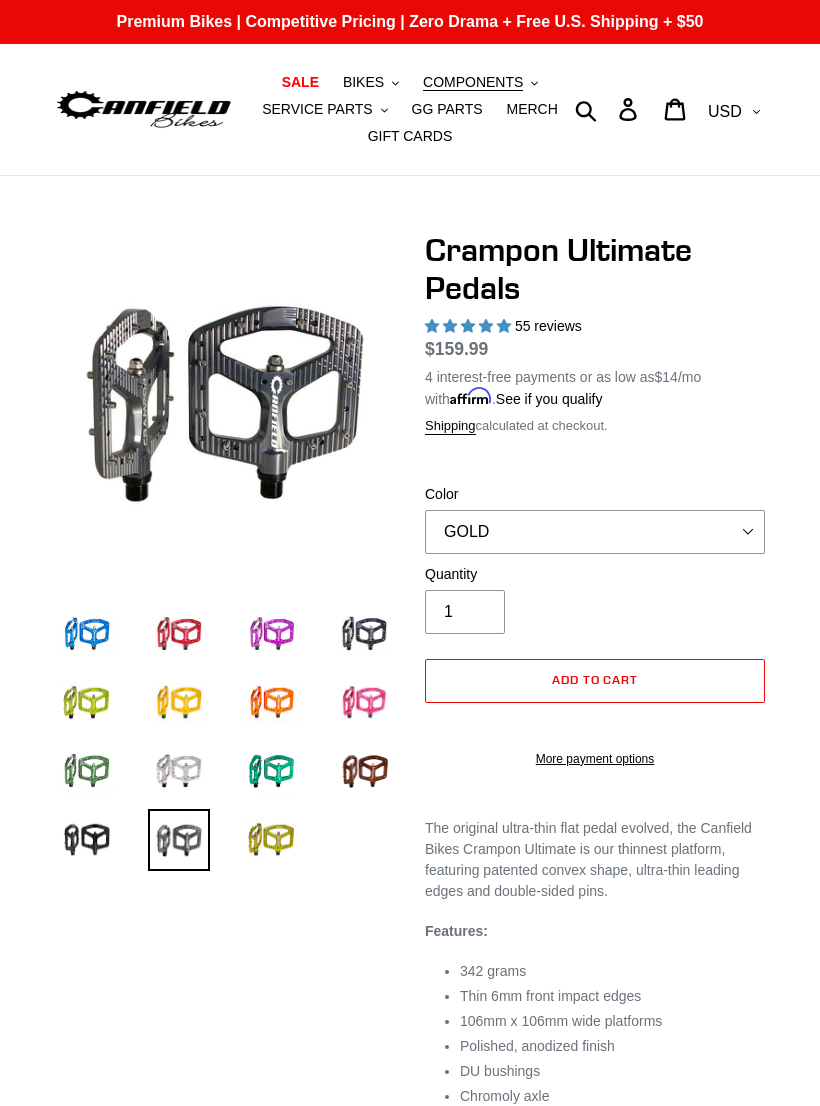 click at bounding box center (179, 771) 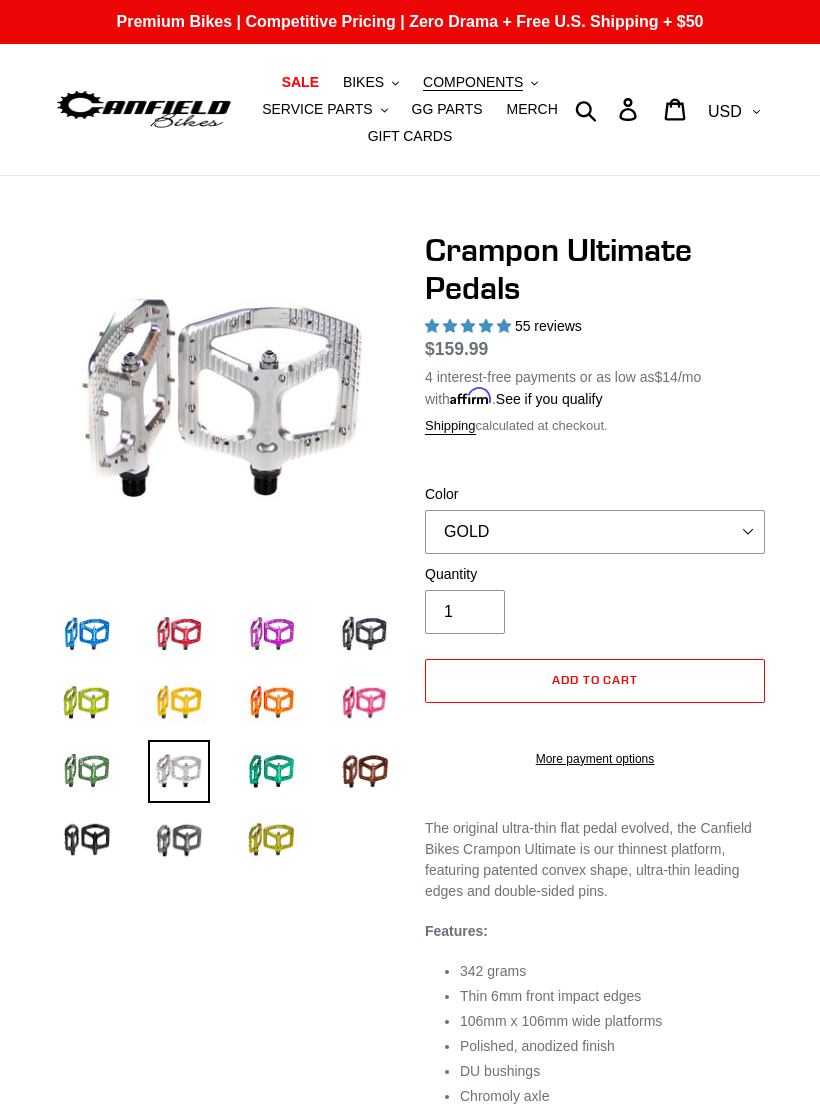 click at bounding box center (86, 840) 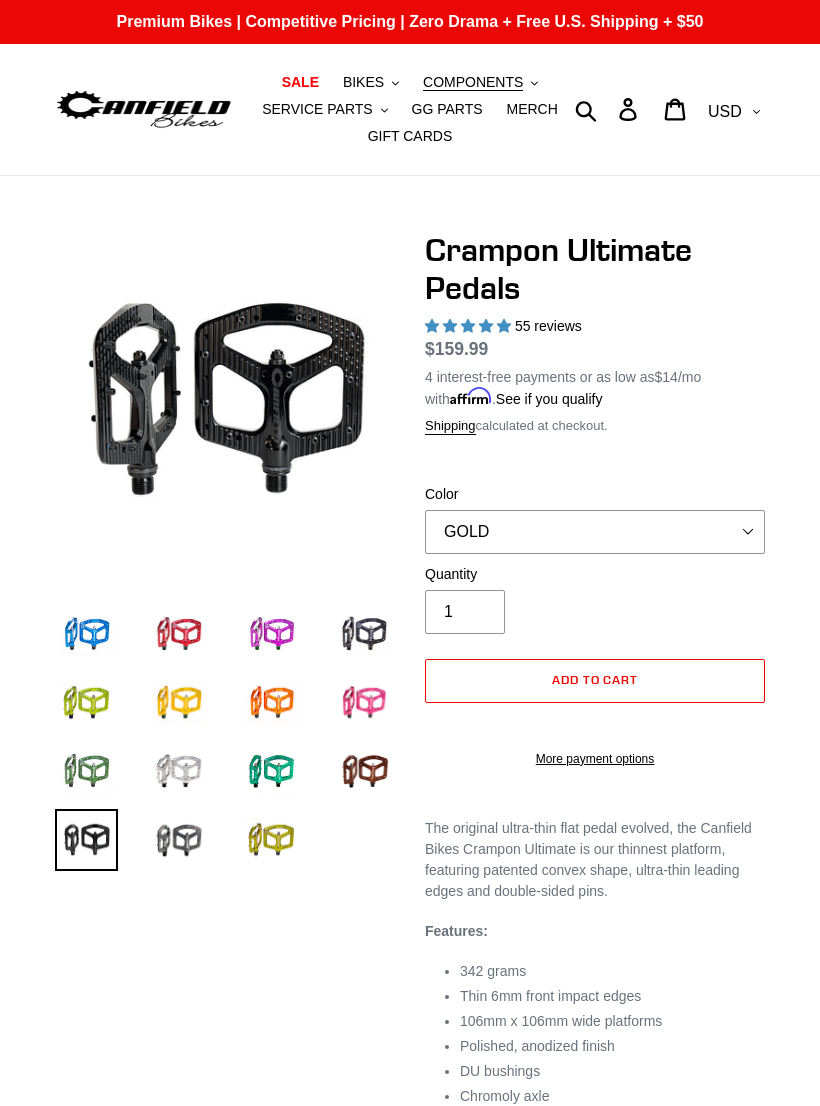 click at bounding box center (179, 771) 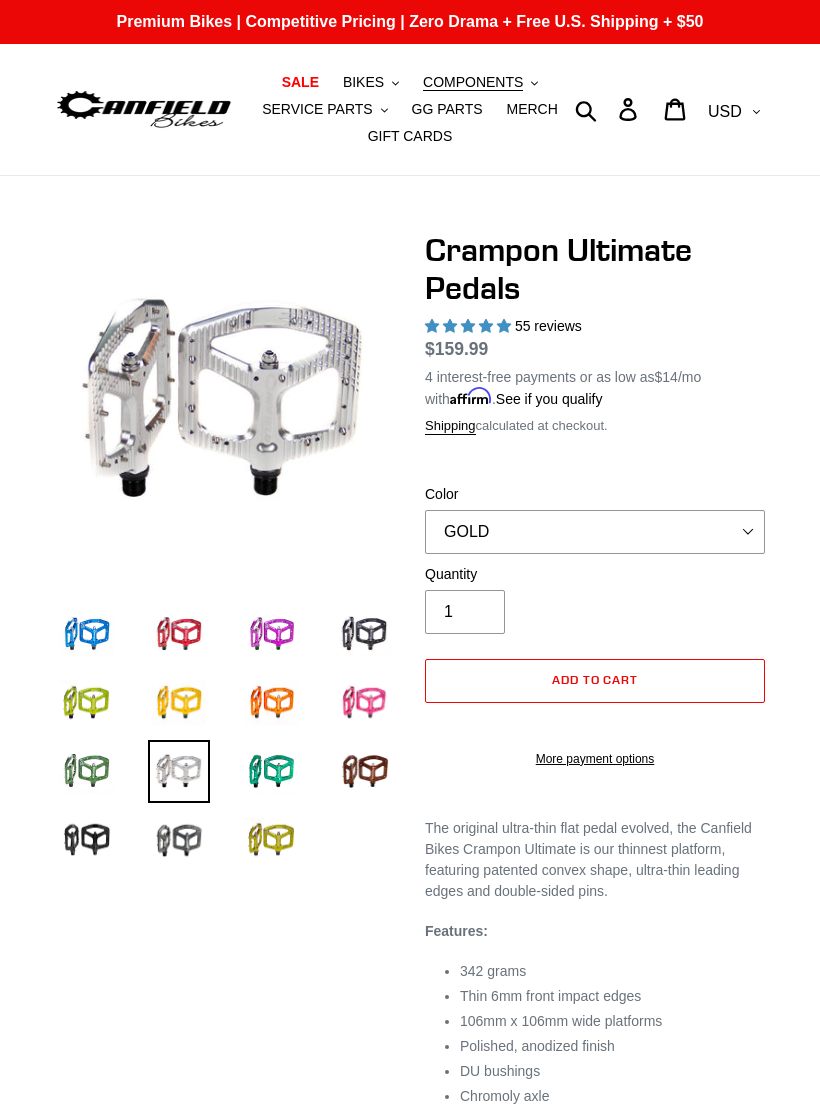 click at bounding box center (179, 840) 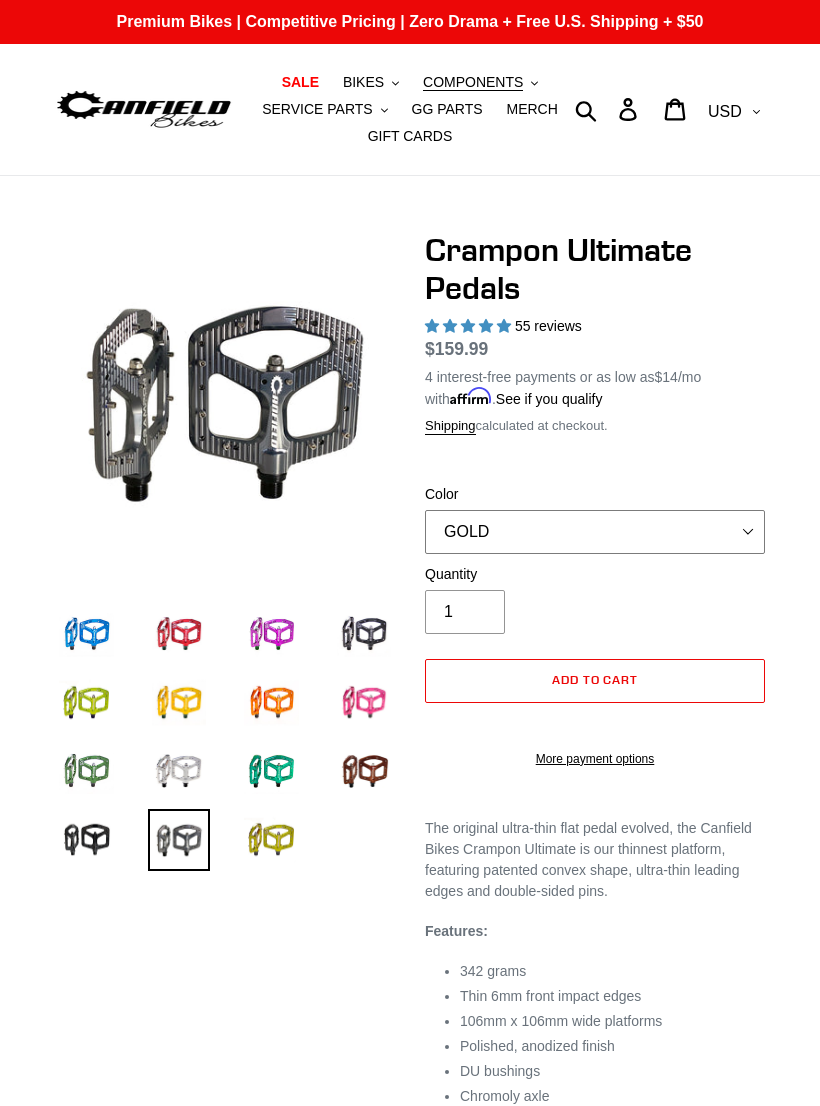 click on "BLUE
RED
PURPLE
STEALTH
BRONZE
GREY
TURQUOISE
BLACK
POLISHED
BAJA GOLD
PNW GREEN
PINK
ORANGE
GOLD
FERN GREEN" at bounding box center [595, 532] 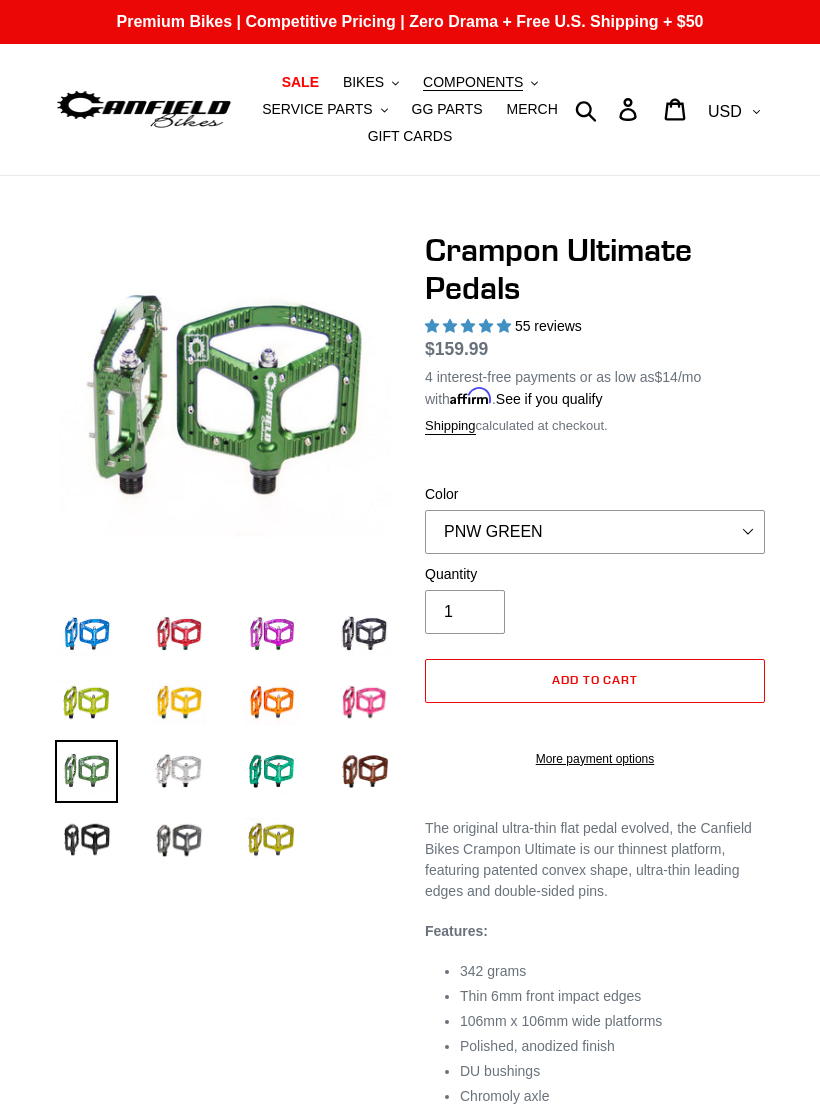click at bounding box center (179, 840) 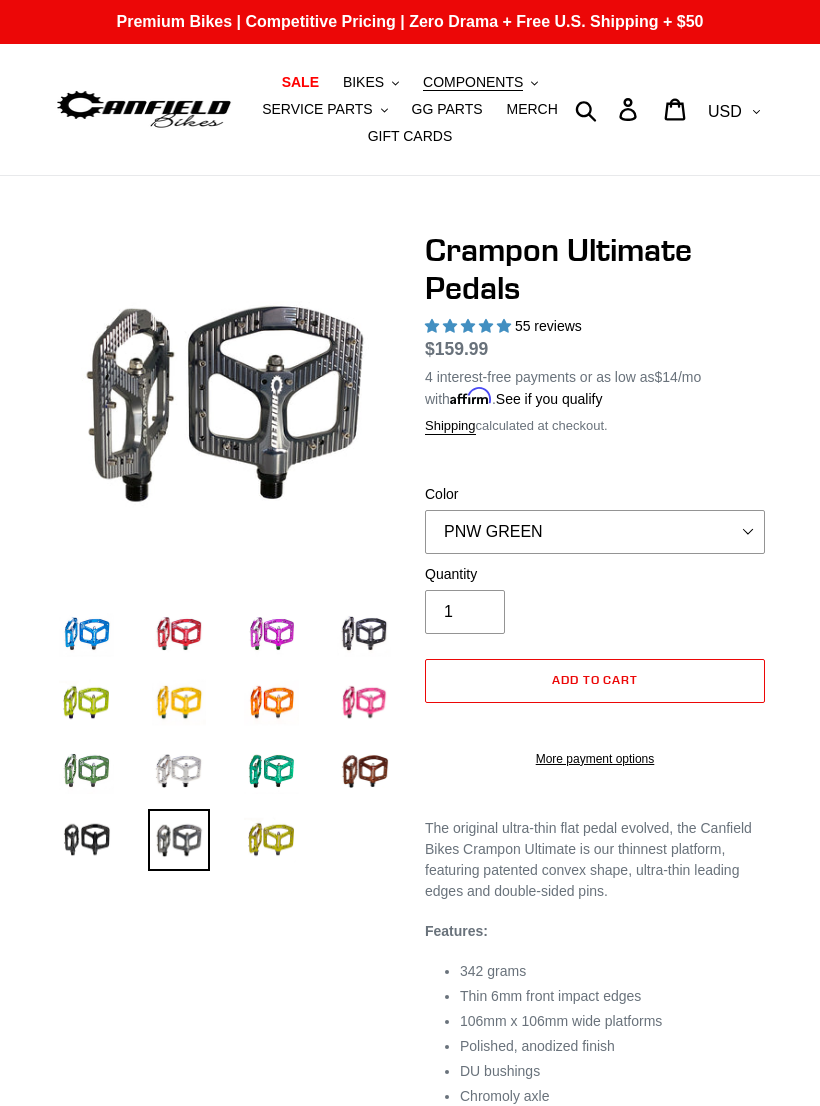 click at bounding box center (271, 840) 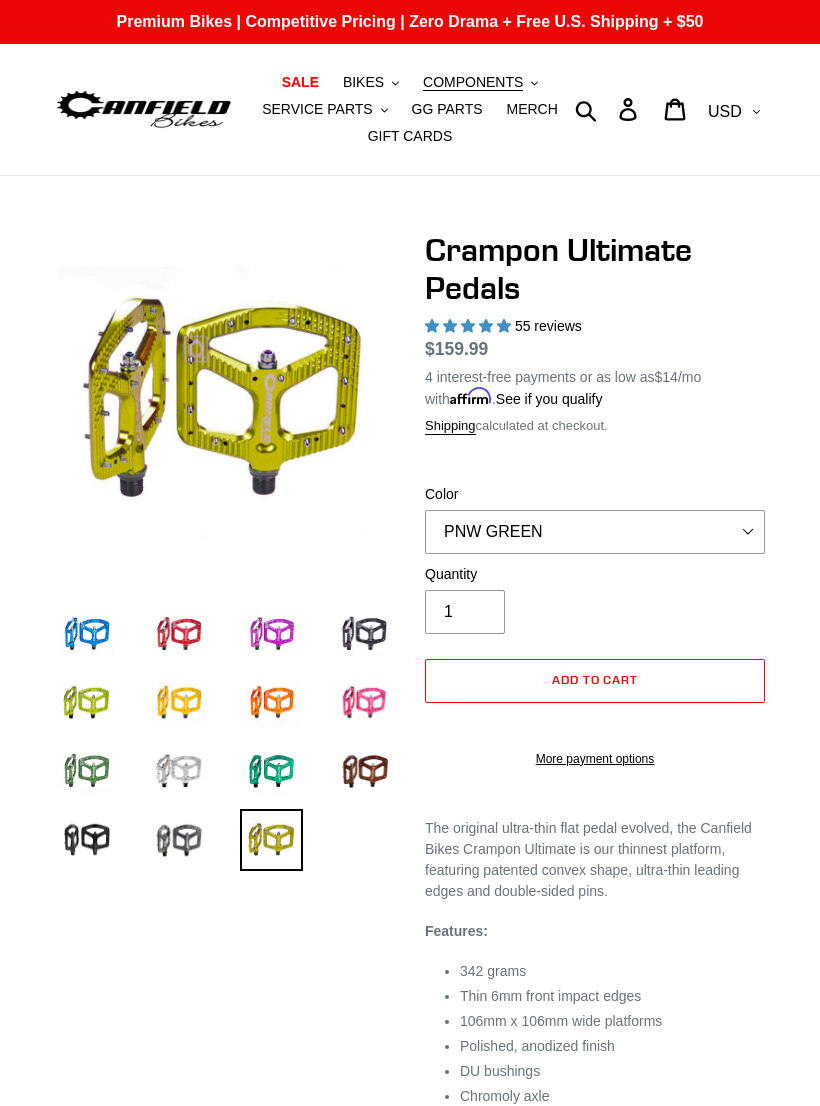 click at bounding box center (179, 840) 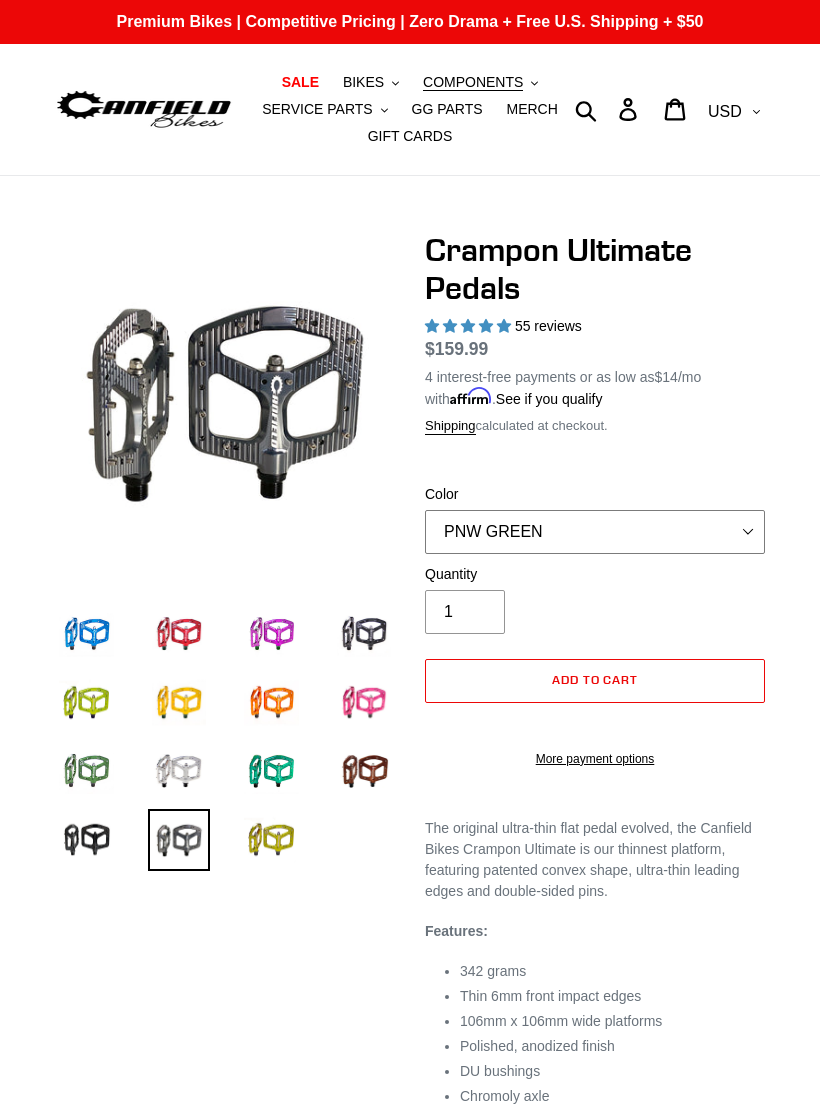 click on "BLUE
RED
PURPLE
STEALTH
BRONZE
GREY
TURQUOISE
BLACK
POLISHED
BAJA GOLD
PNW GREEN
PINK
ORANGE
GOLD
FERN GREEN" at bounding box center [595, 532] 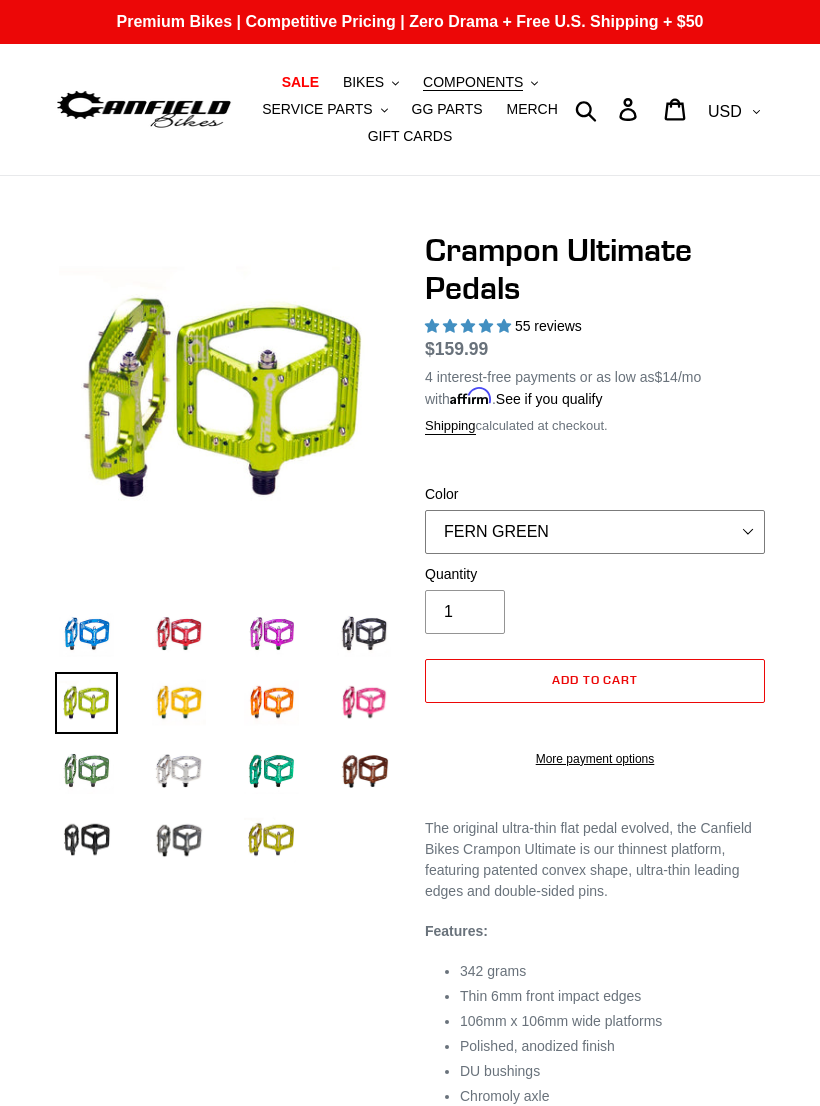 click on "BLUE
RED
PURPLE
STEALTH
BRONZE
GREY
TURQUOISE
BLACK
POLISHED
BAJA GOLD
PNW GREEN
PINK
ORANGE
GOLD
FERN GREEN" at bounding box center [595, 532] 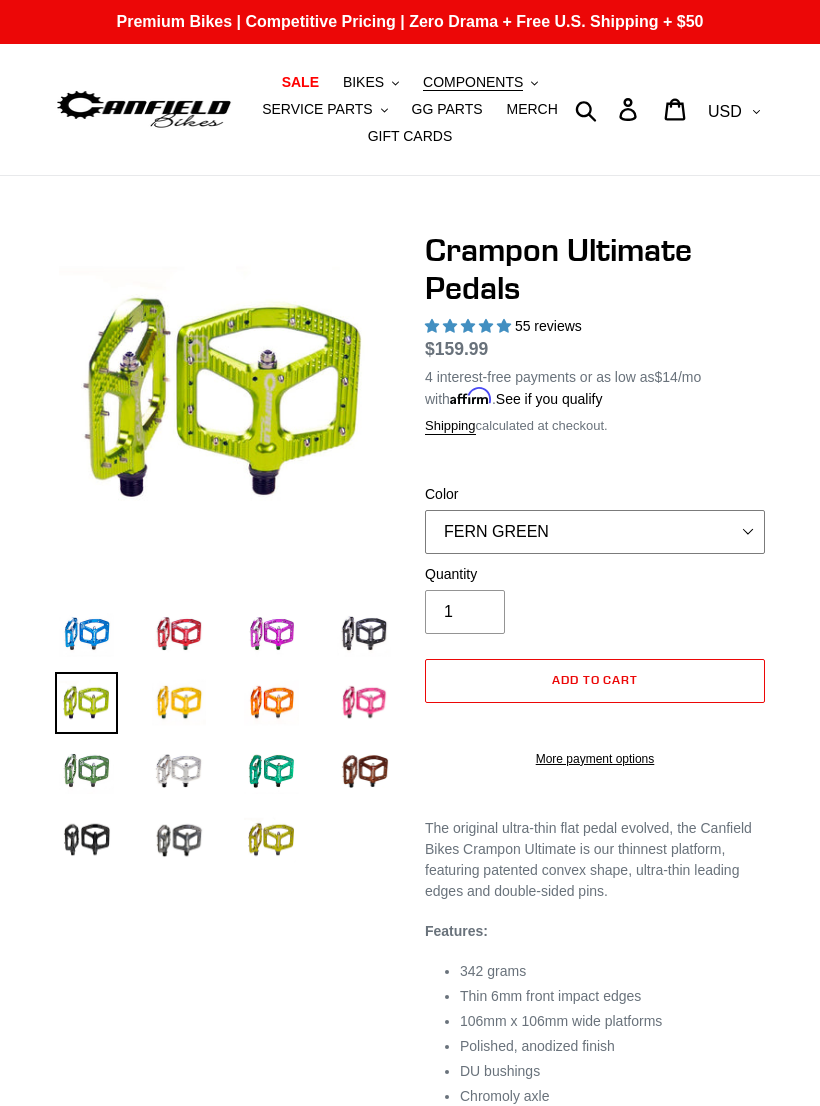 select on "BLUE" 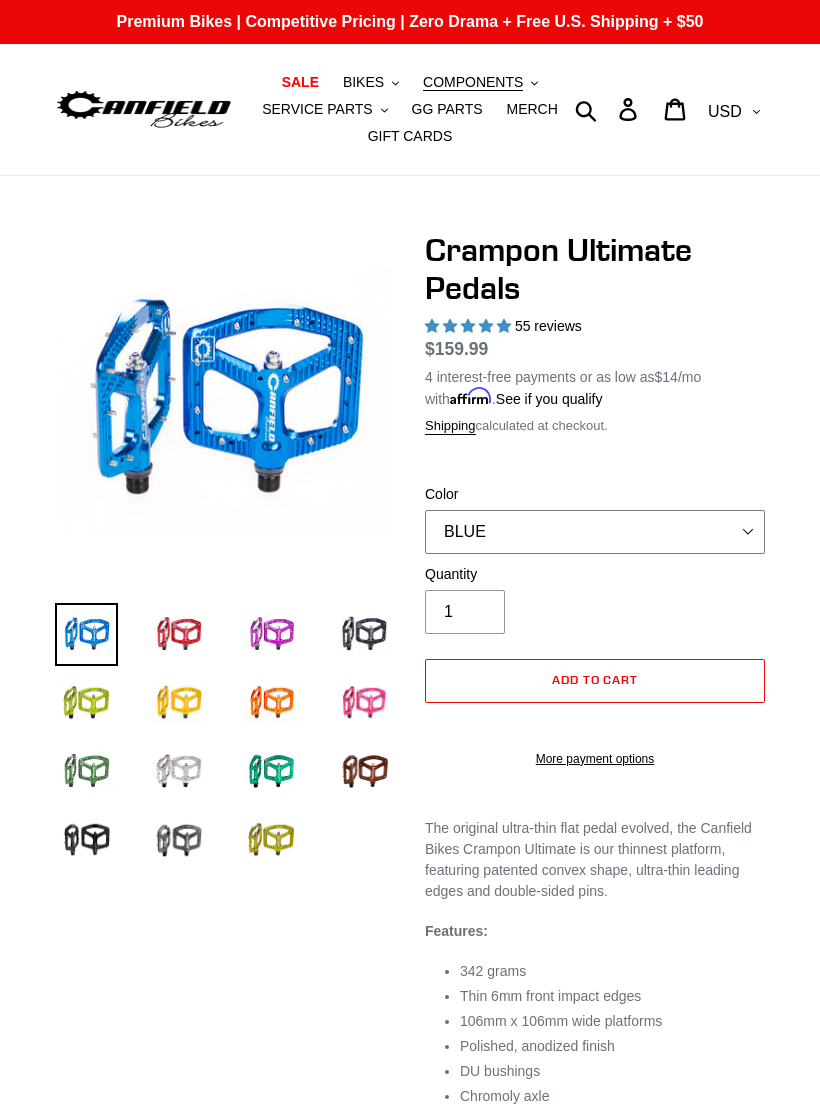 click on "BLUE
RED
PURPLE
STEALTH
BRONZE
GREY
TURQUOISE
BLACK
POLISHED
BAJA GOLD
PNW GREEN
PINK
ORANGE
GOLD
FERN GREEN" at bounding box center (595, 532) 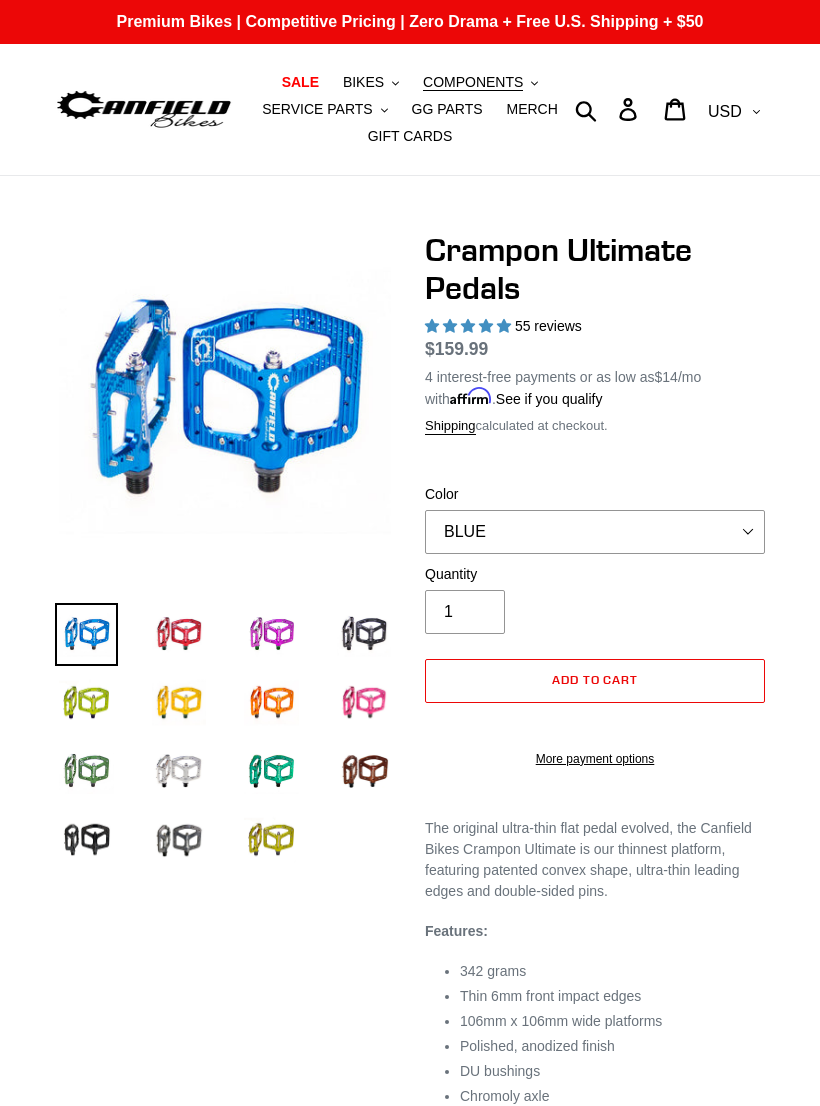 click at bounding box center [179, 634] 